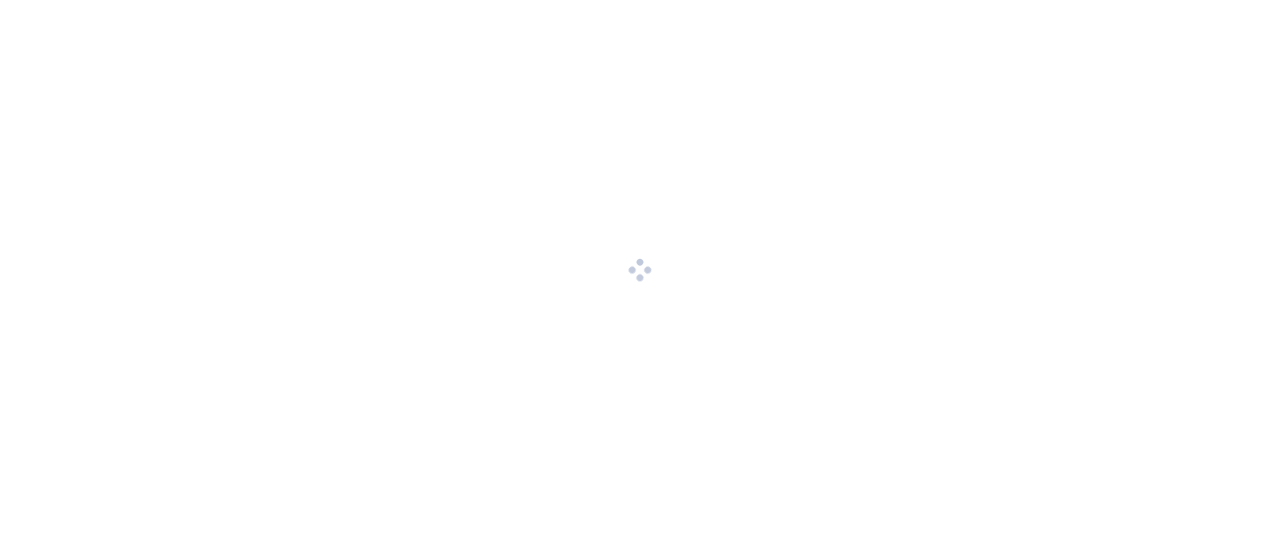 scroll, scrollTop: 0, scrollLeft: 0, axis: both 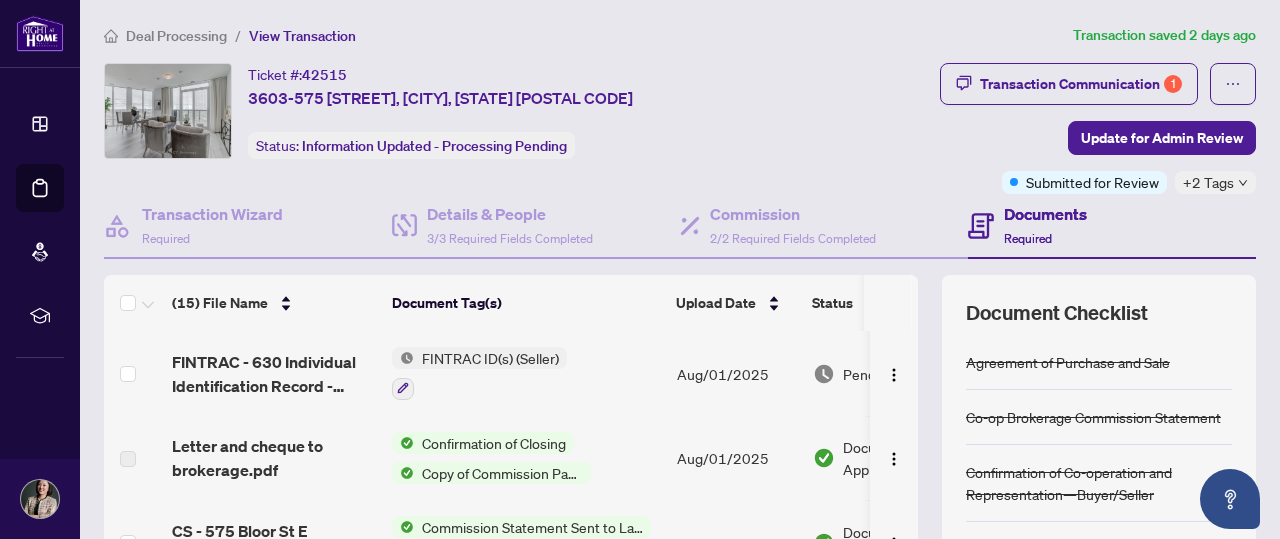 click on "Deal Processing" at bounding box center [176, 36] 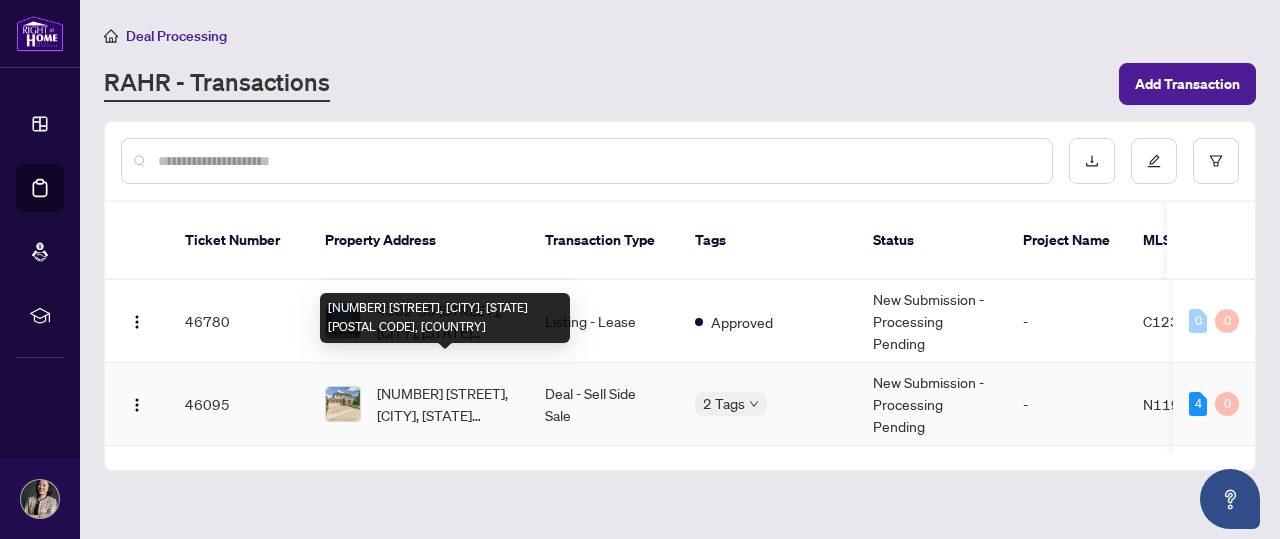 scroll, scrollTop: 100, scrollLeft: 0, axis: vertical 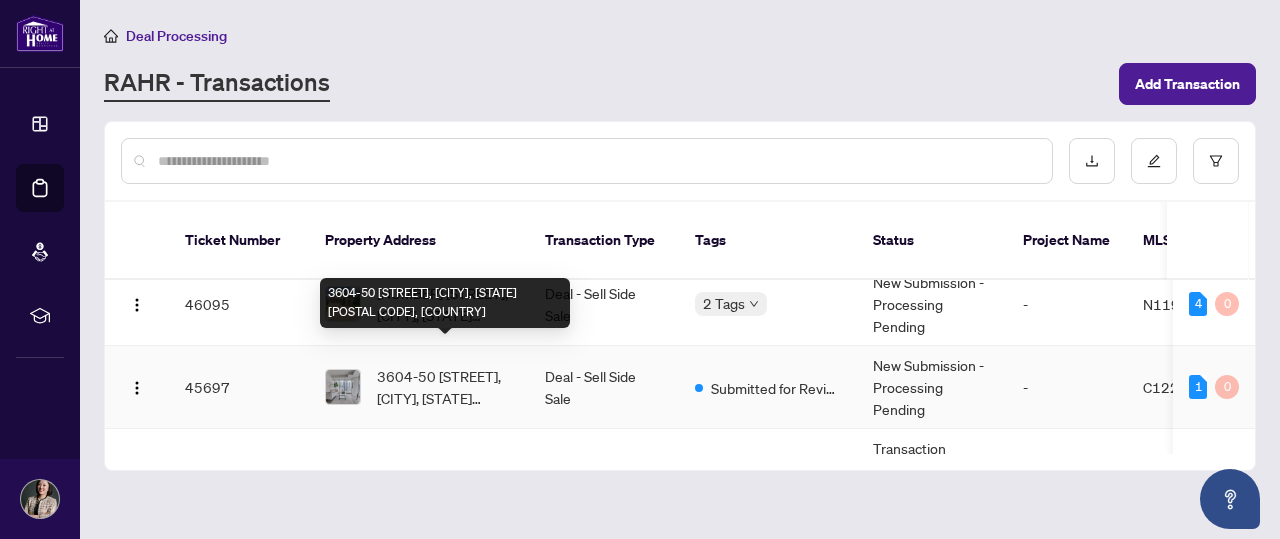 click on "3604-50 [STREET], [CITY], [STATE] [POSTAL CODE], [COUNTRY]" at bounding box center [445, 387] 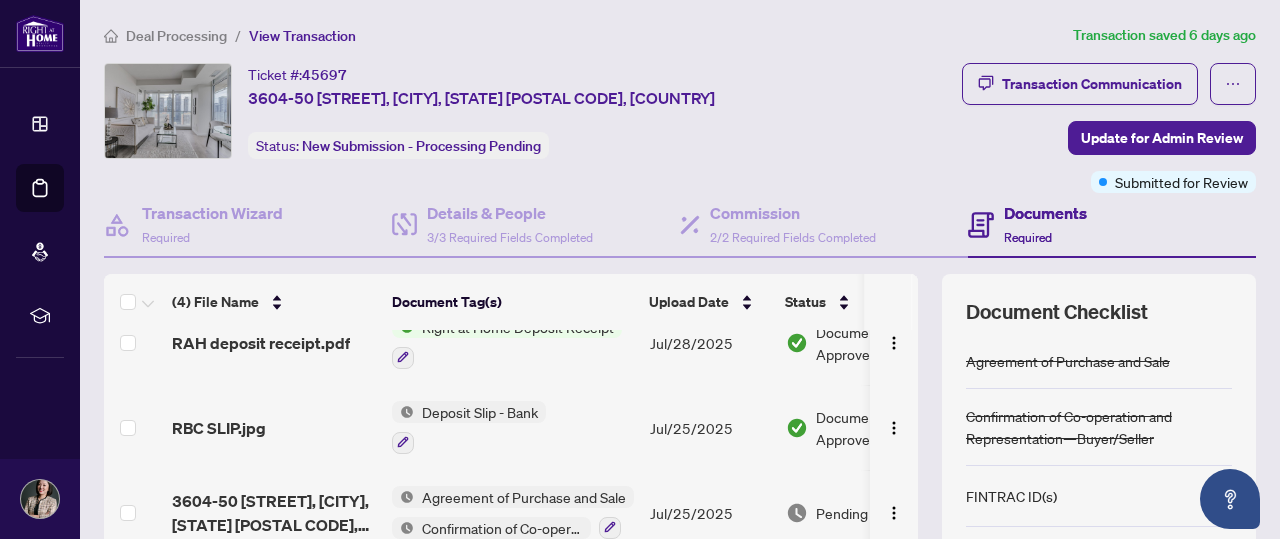 scroll, scrollTop: 46, scrollLeft: 0, axis: vertical 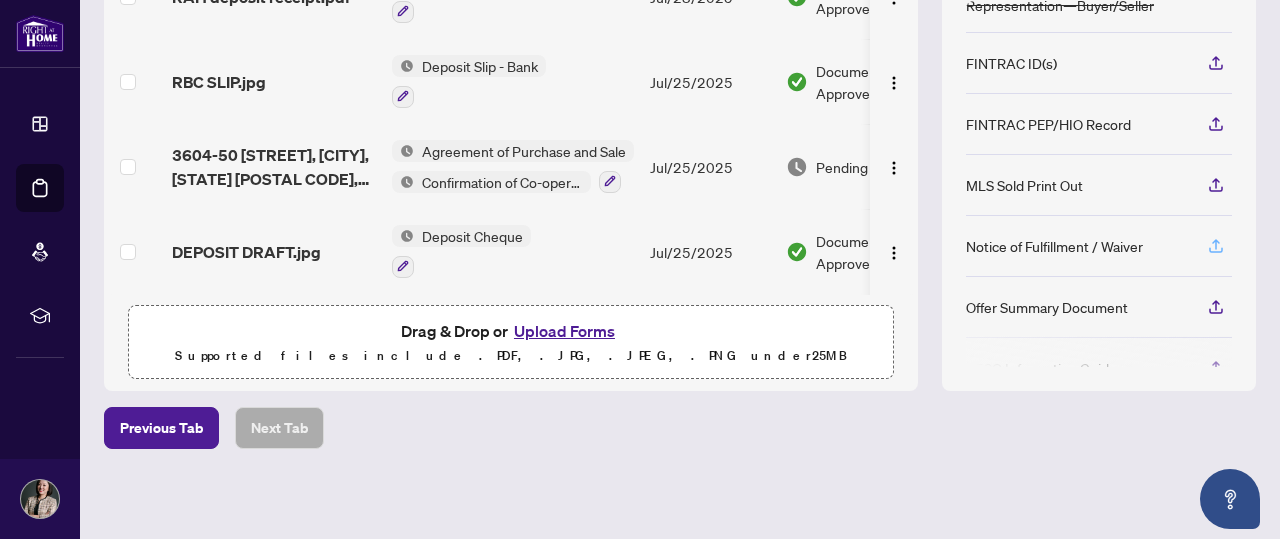 click 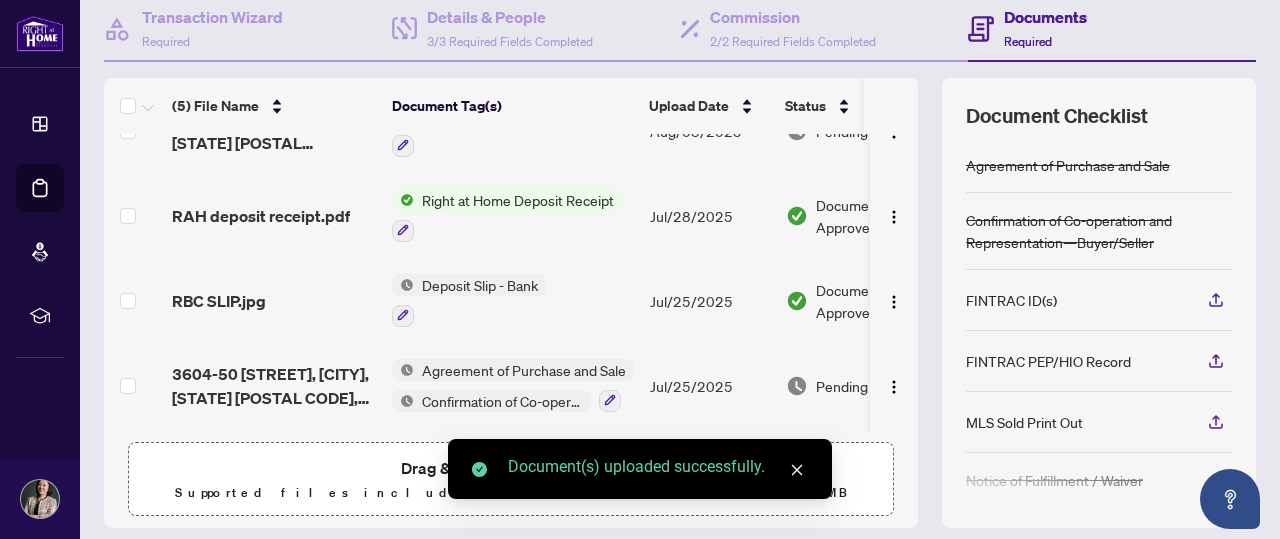 scroll, scrollTop: 33, scrollLeft: 0, axis: vertical 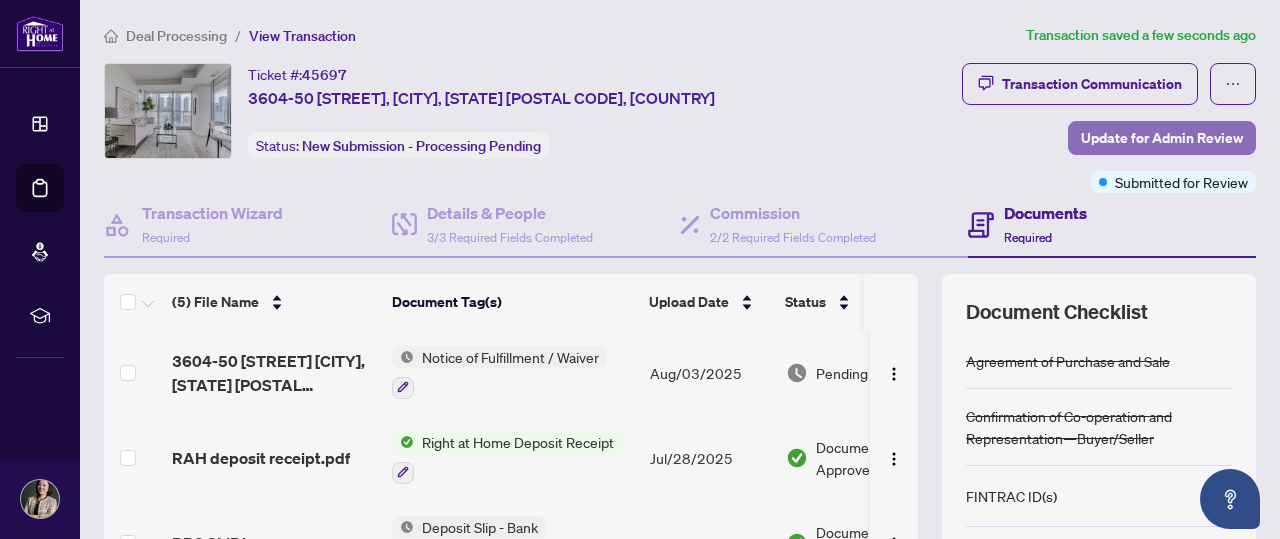 click on "Update for Admin Review" at bounding box center (1162, 138) 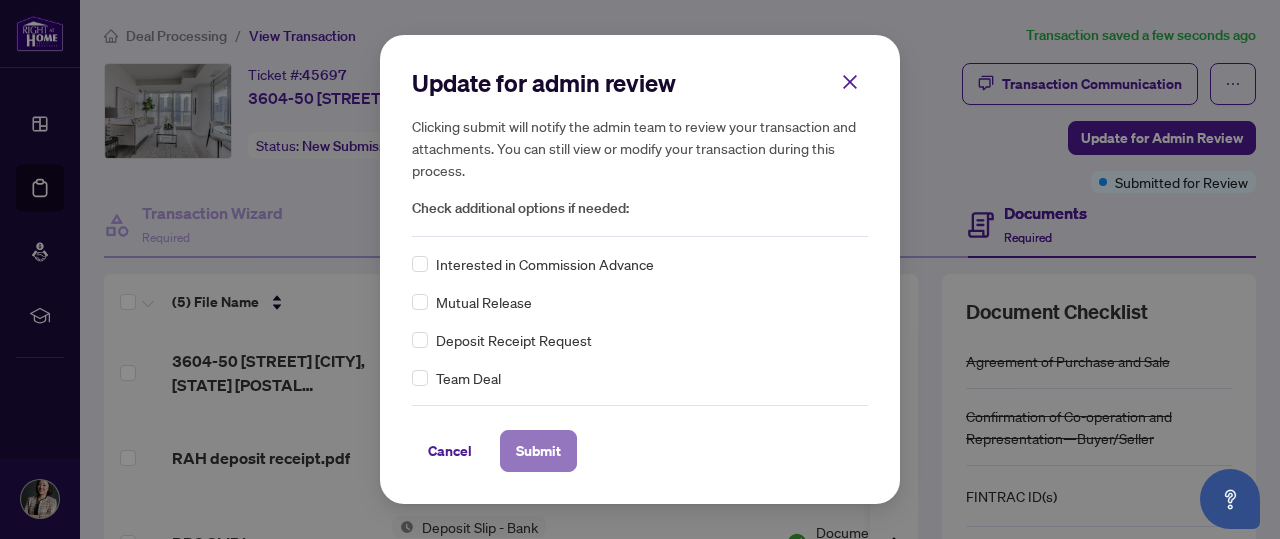 click on "Submit" at bounding box center (538, 451) 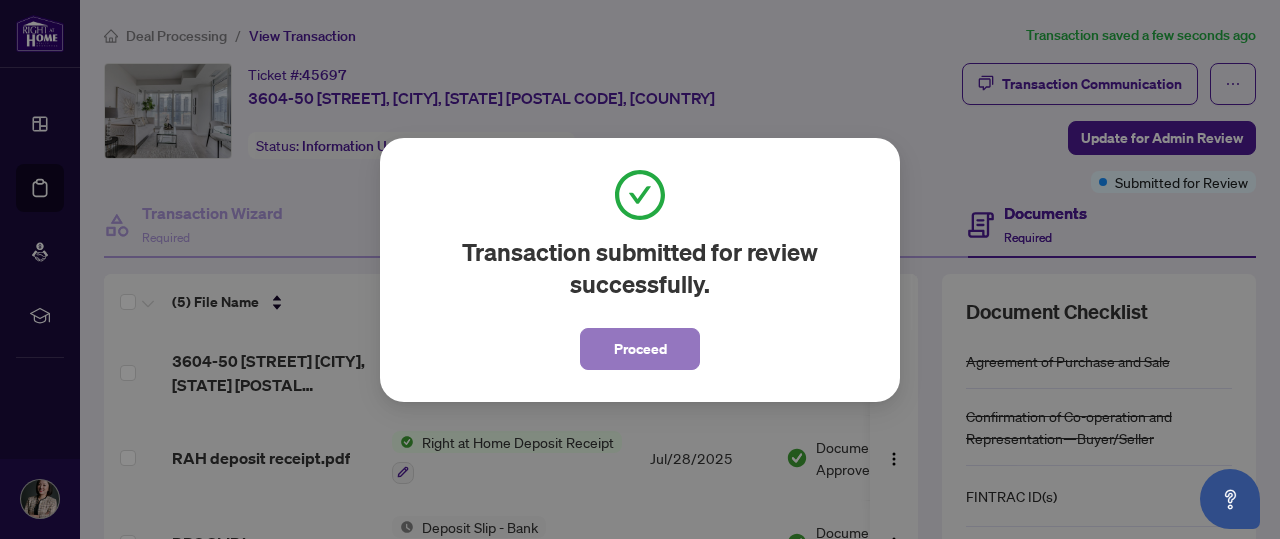 click on "Proceed" at bounding box center [640, 349] 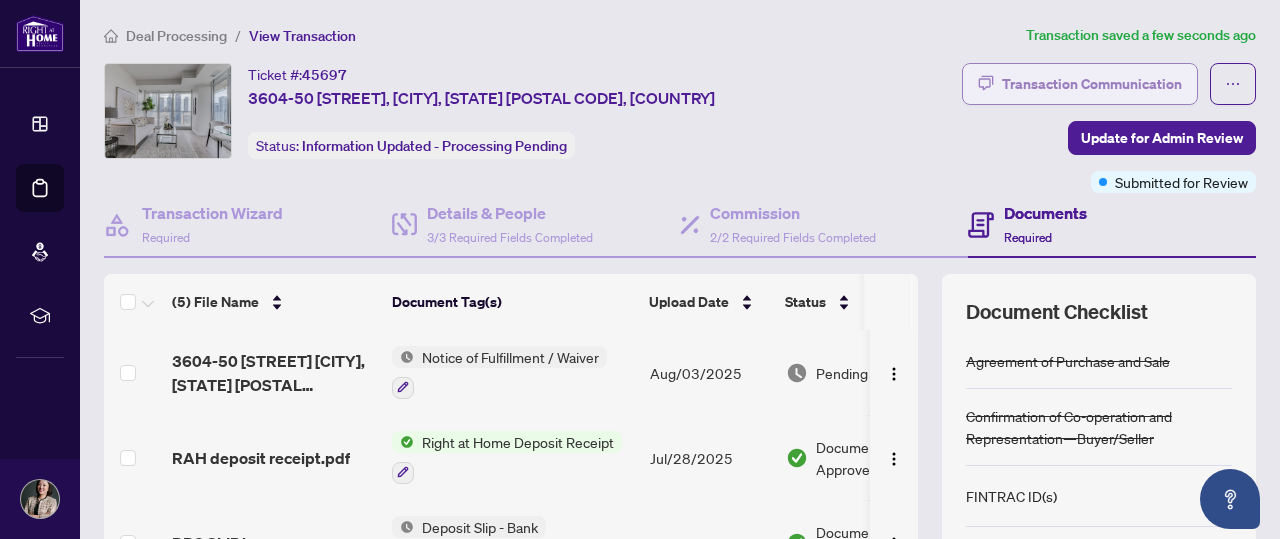 click on "Transaction Communication" at bounding box center [1092, 84] 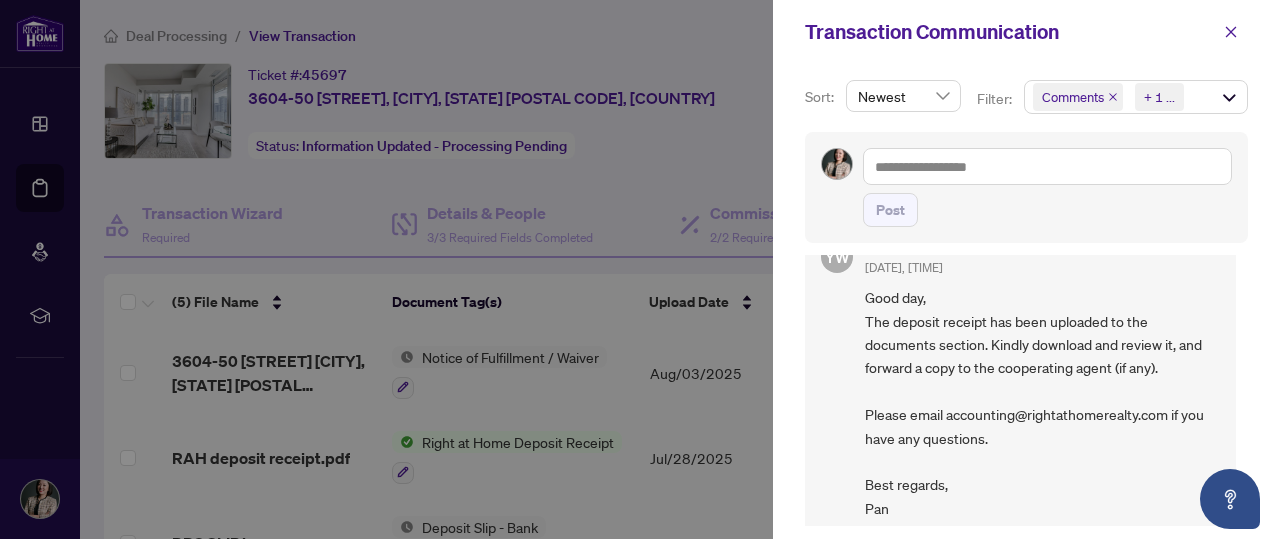 scroll, scrollTop: 0, scrollLeft: 0, axis: both 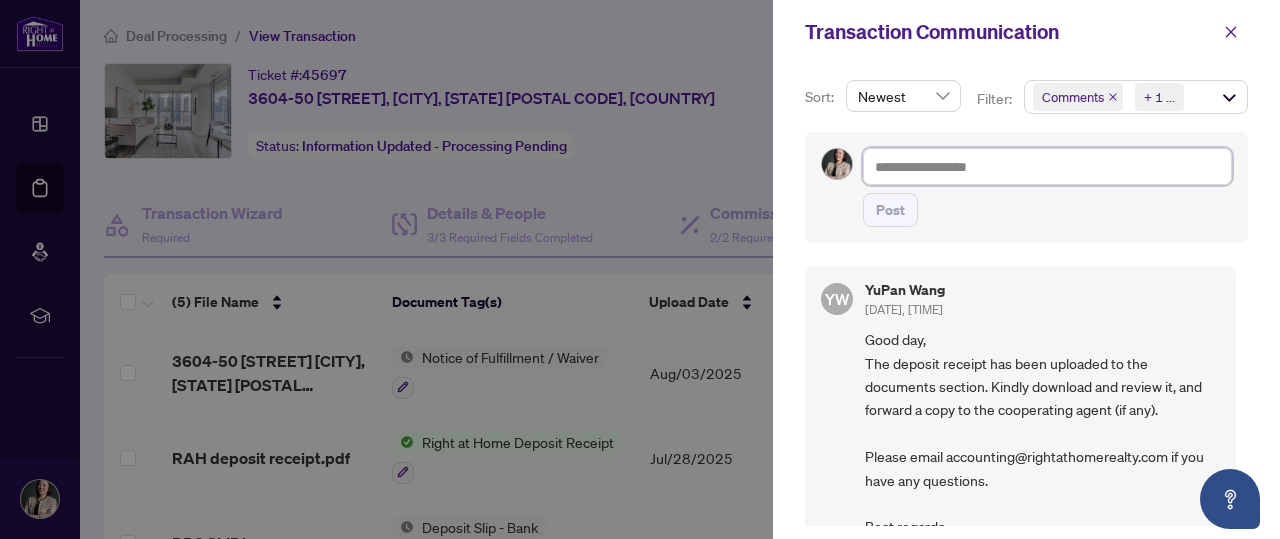 click at bounding box center [1047, 166] 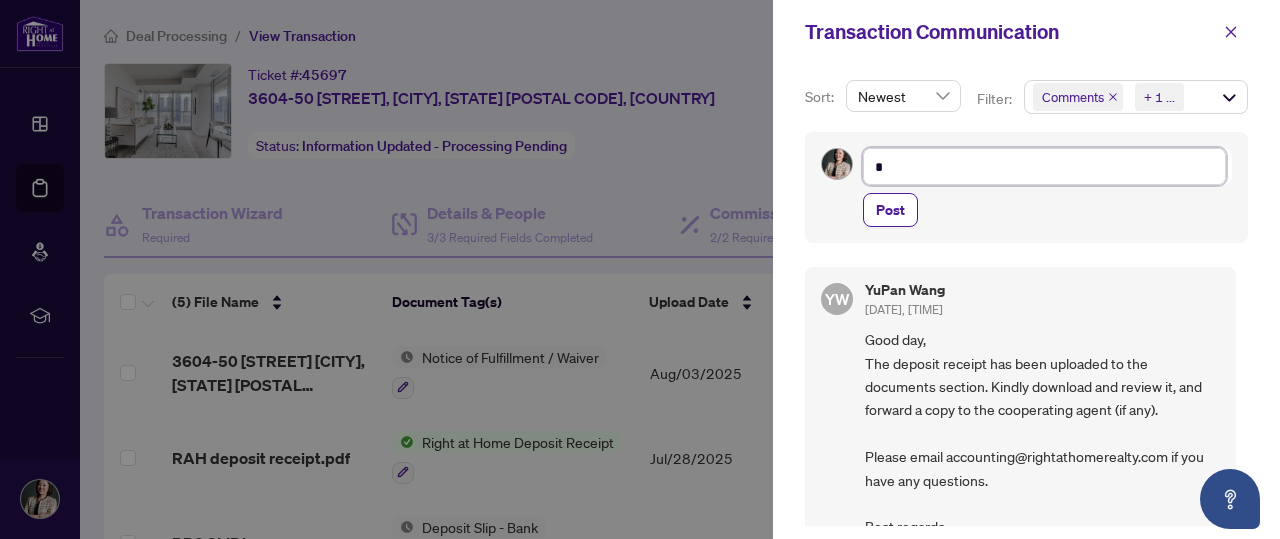 type 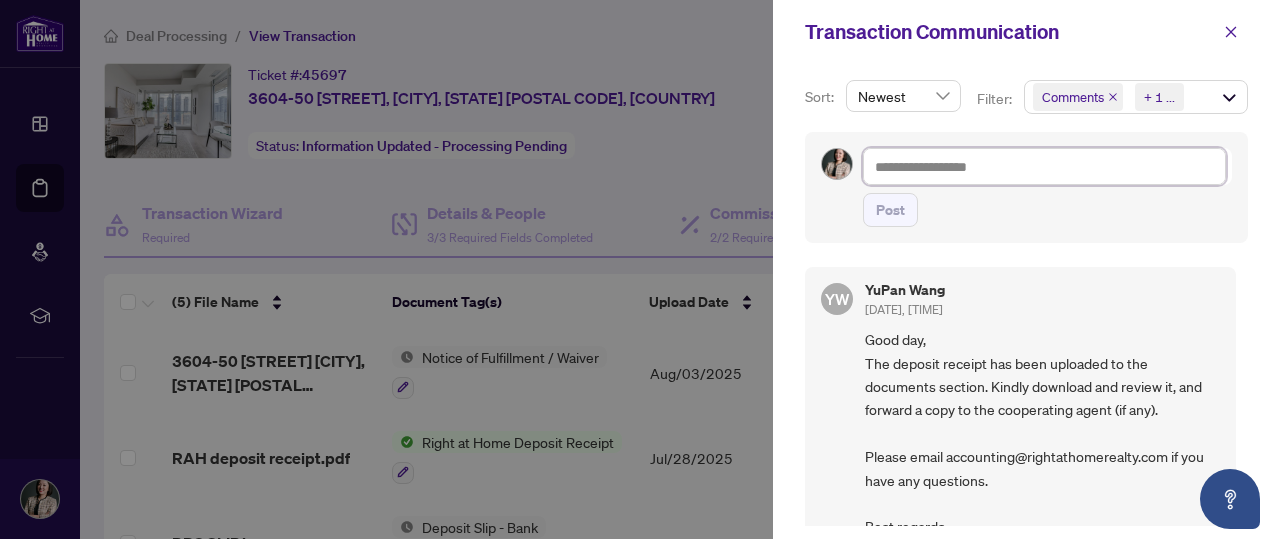 type on "*" 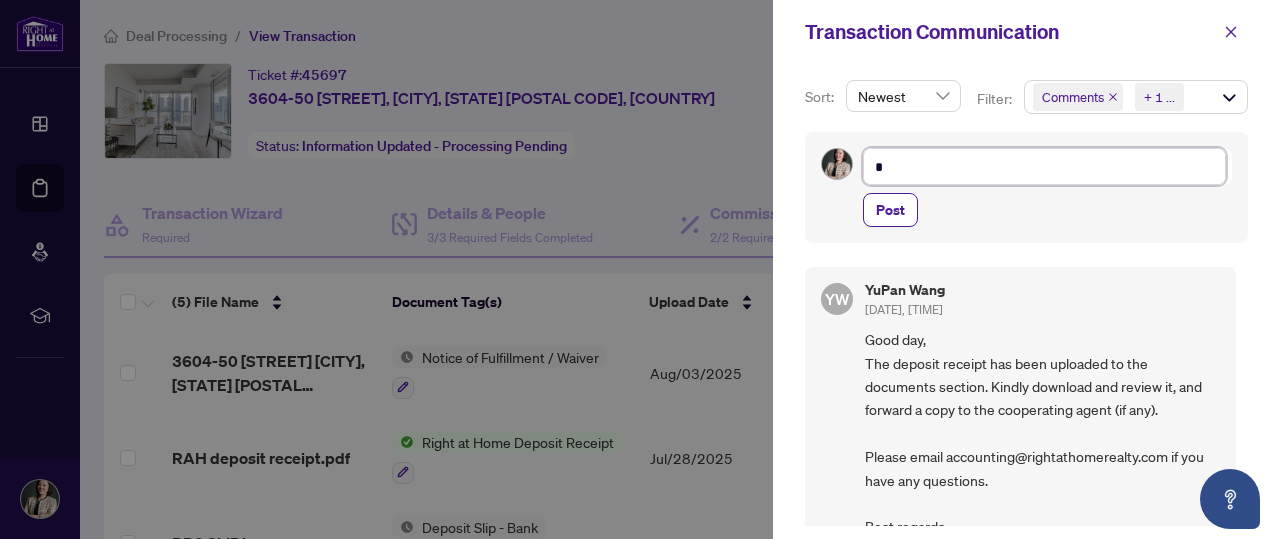 type on "**" 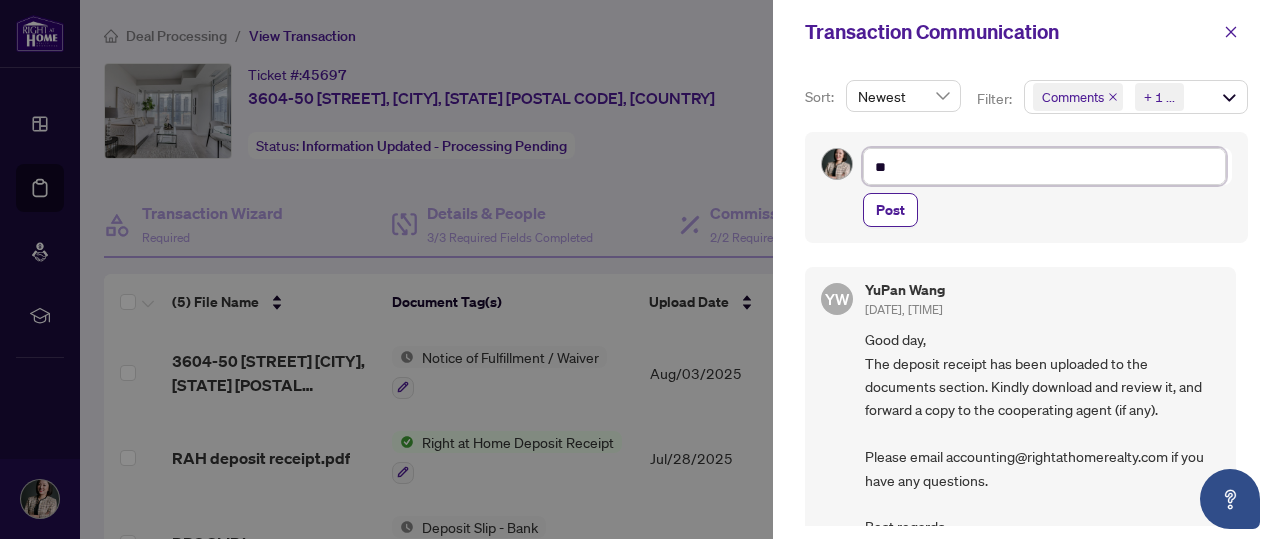 type on "***" 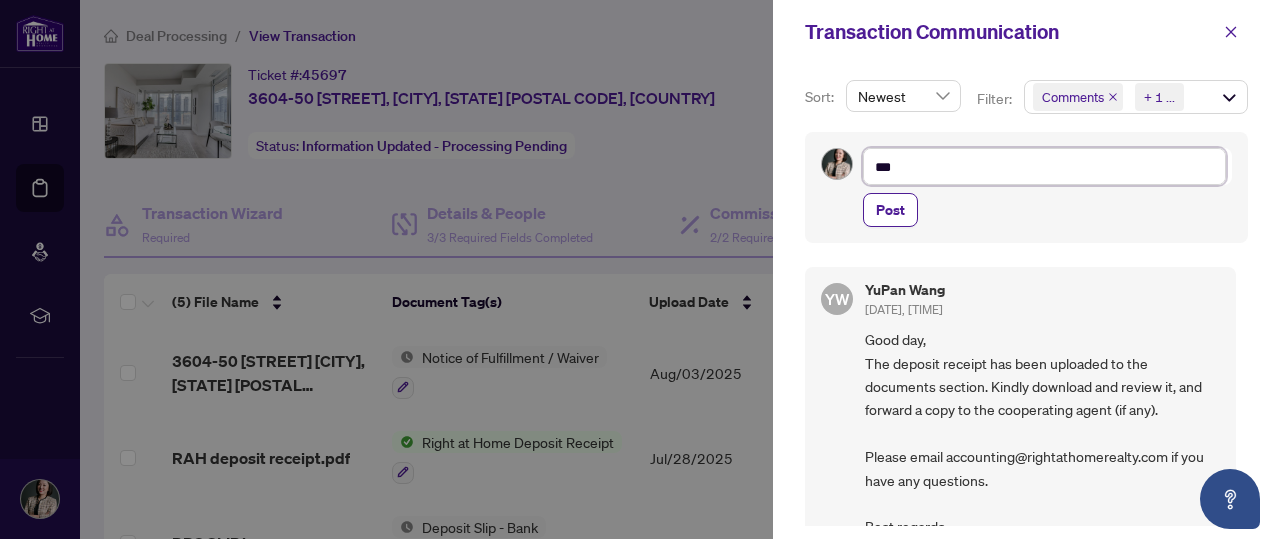 type on "****" 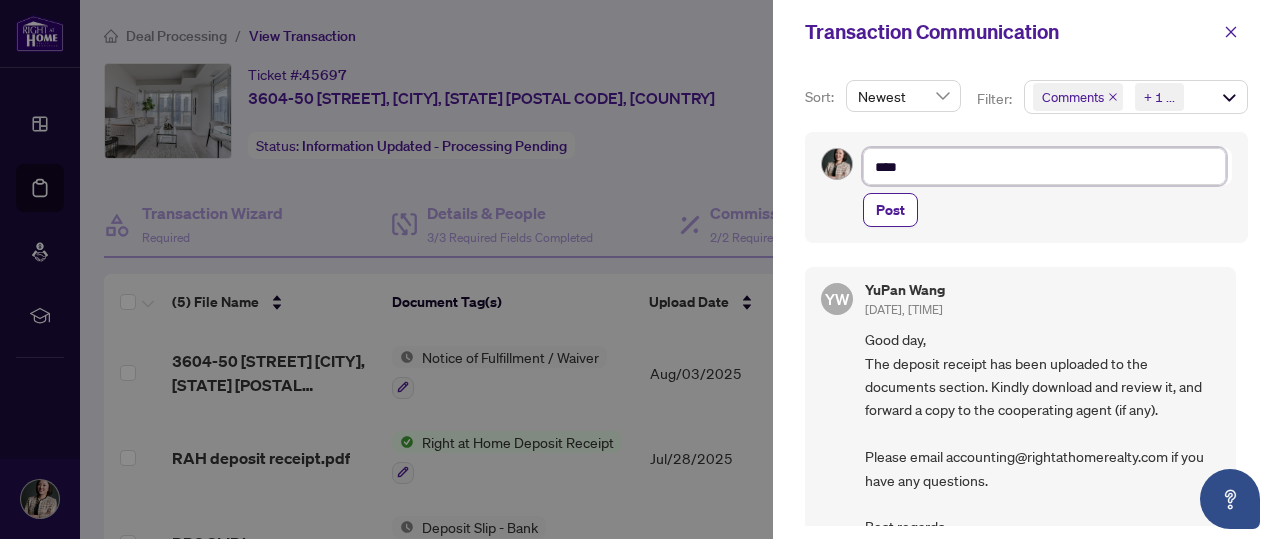type on "*****" 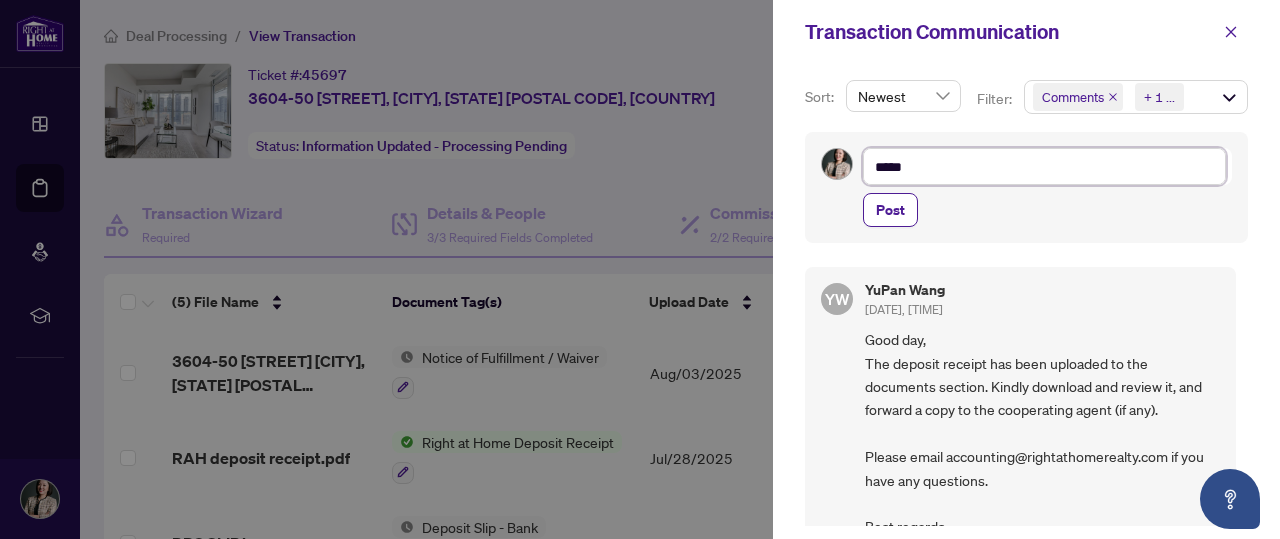 type on "******" 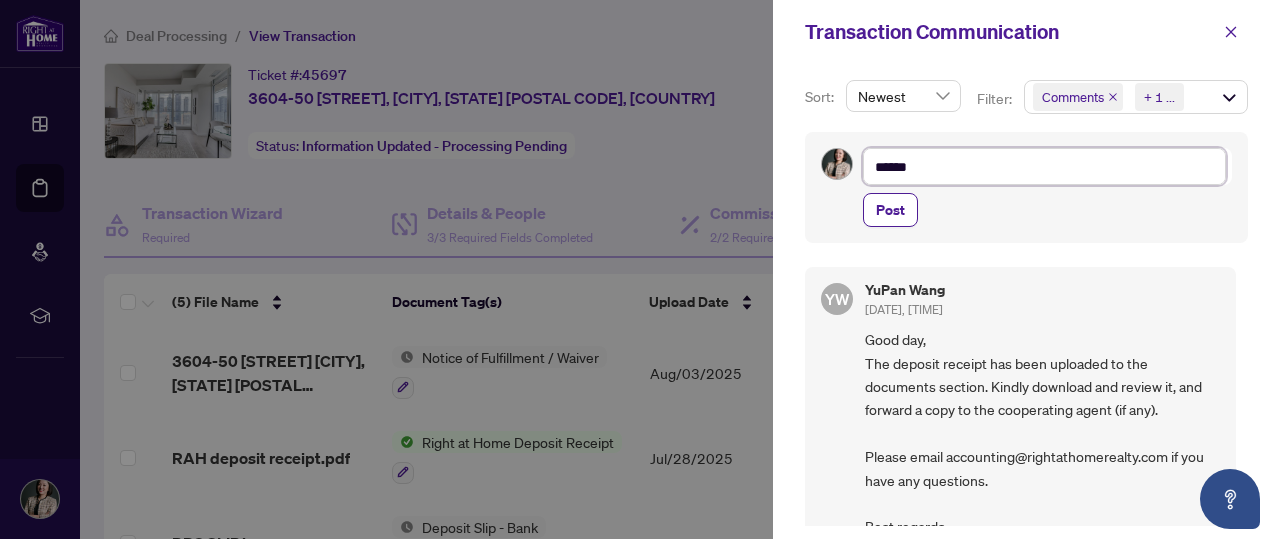 type on "******" 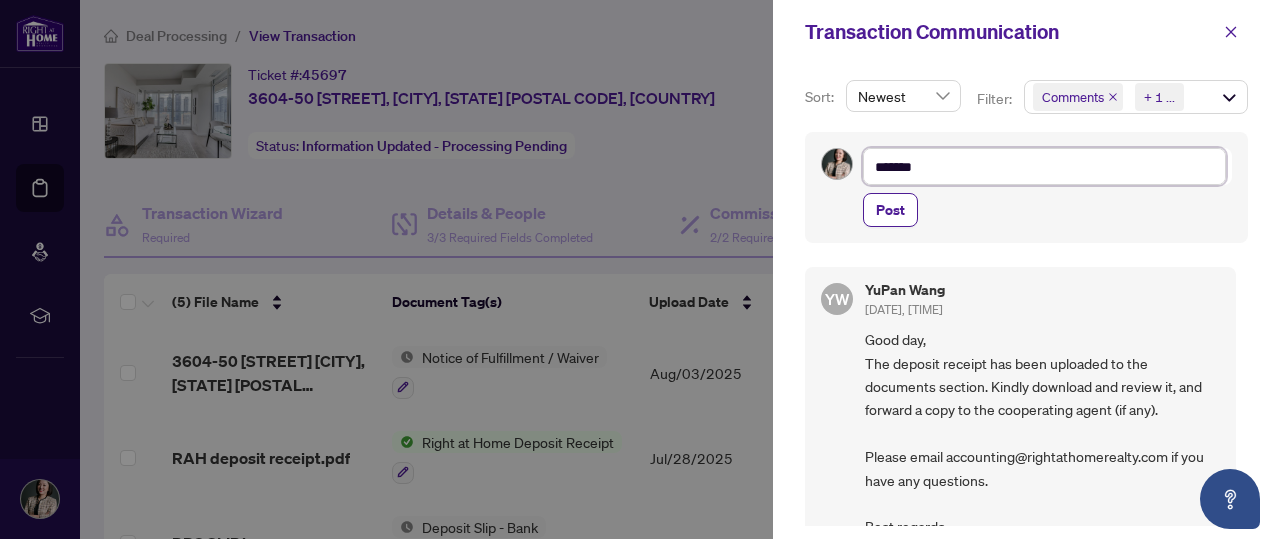 type on "******" 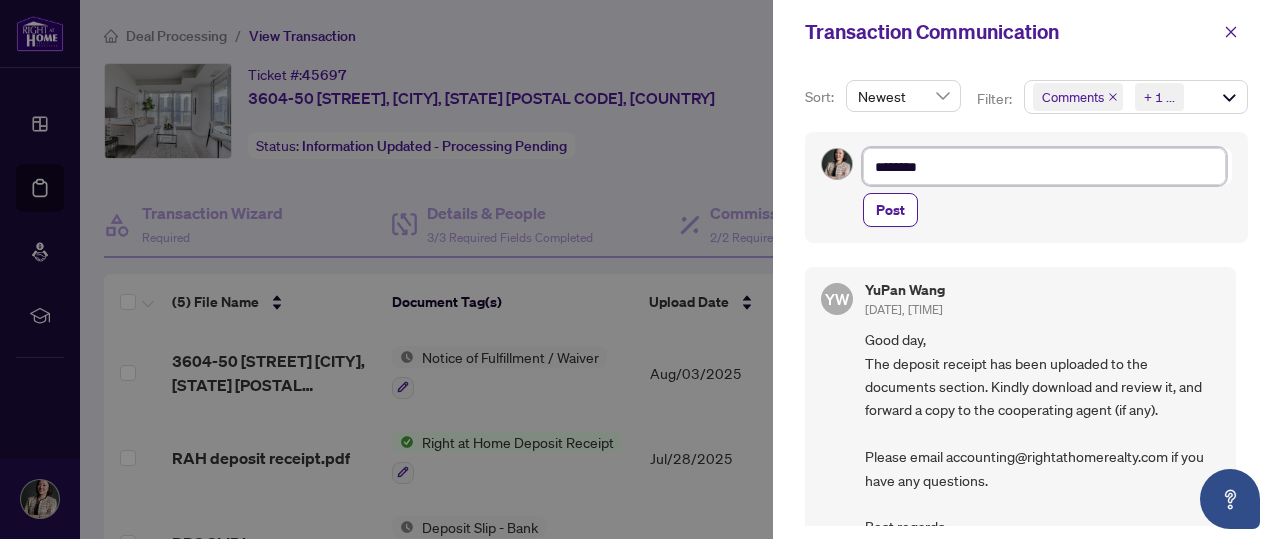 type on "*********" 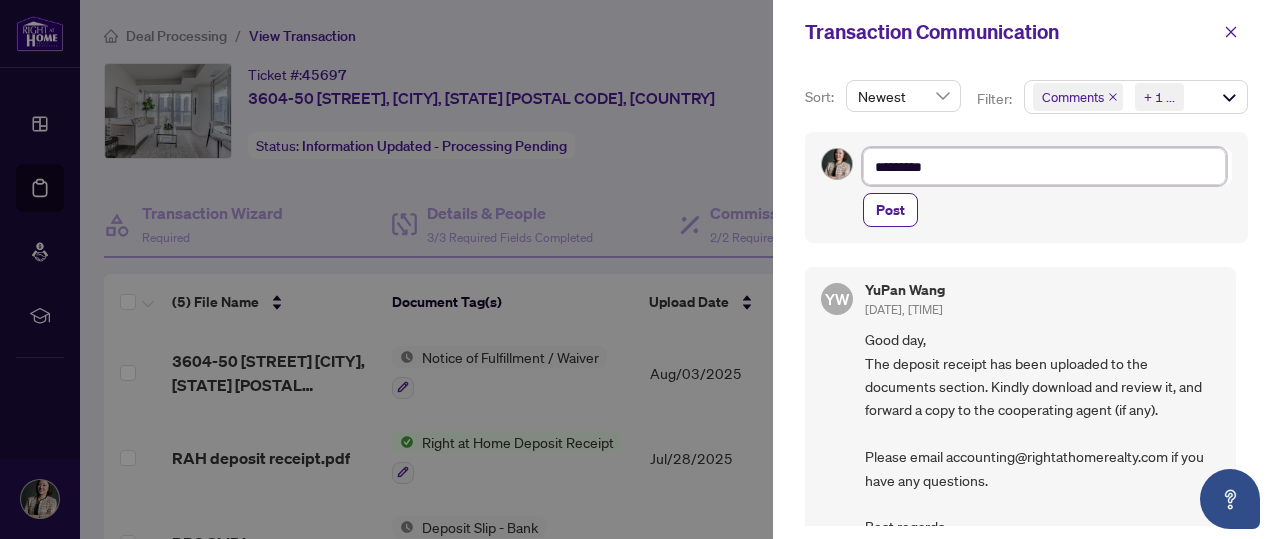 type on "**********" 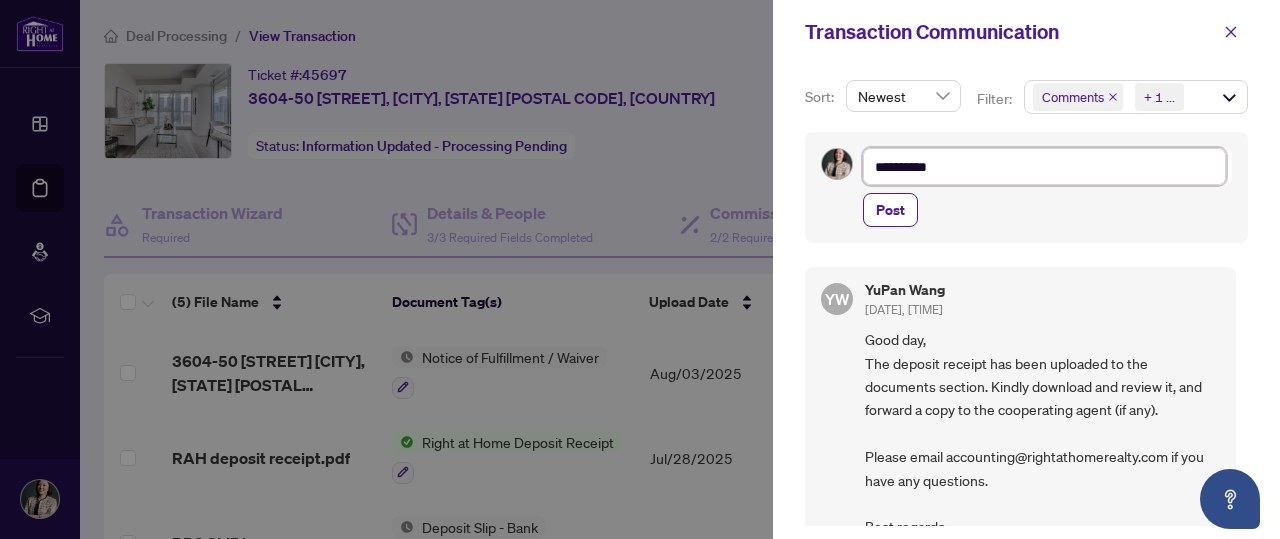 type on "**********" 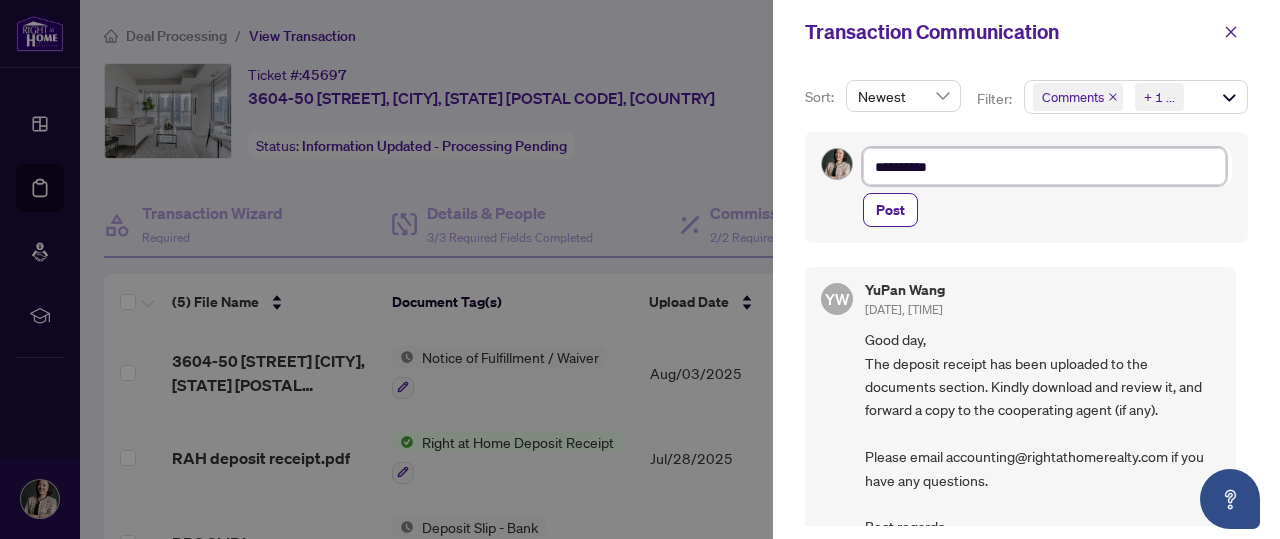 type on "*********" 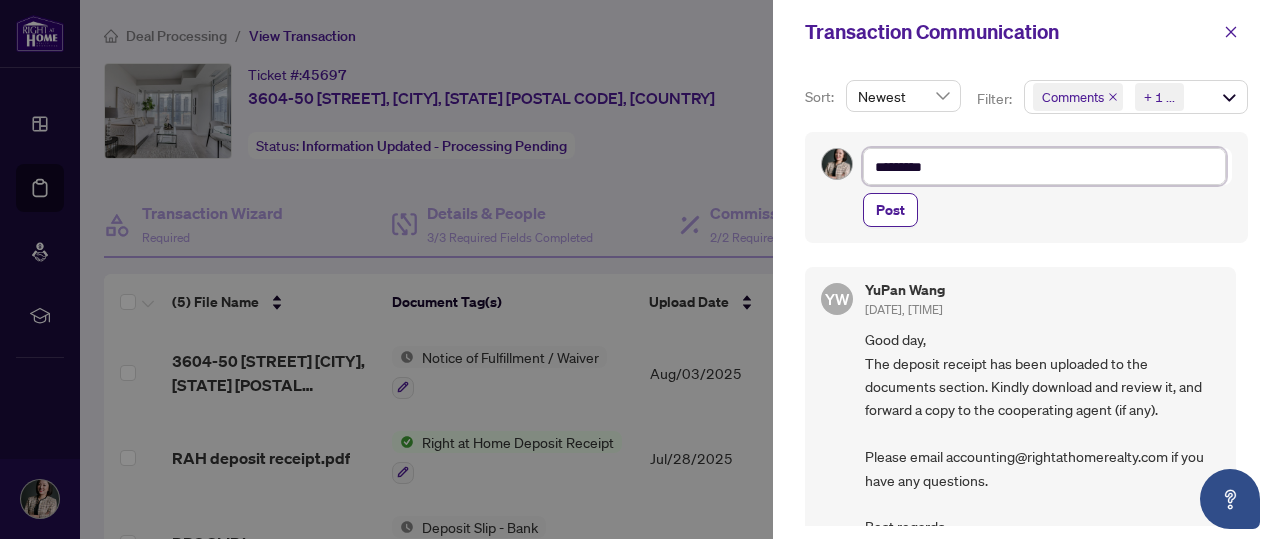 type on "**********" 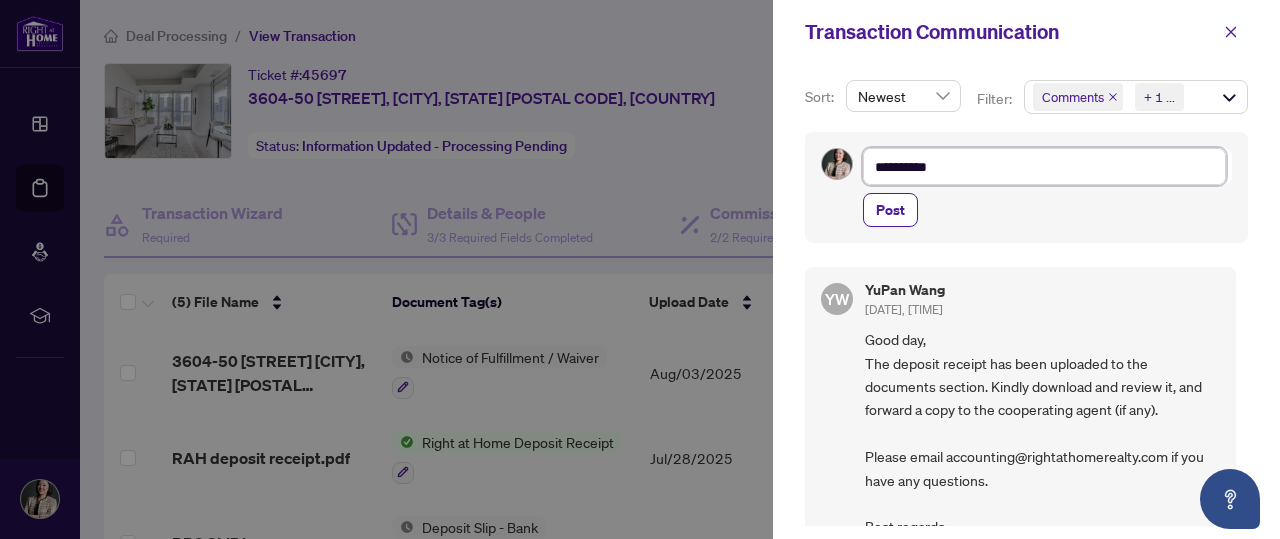 type on "**********" 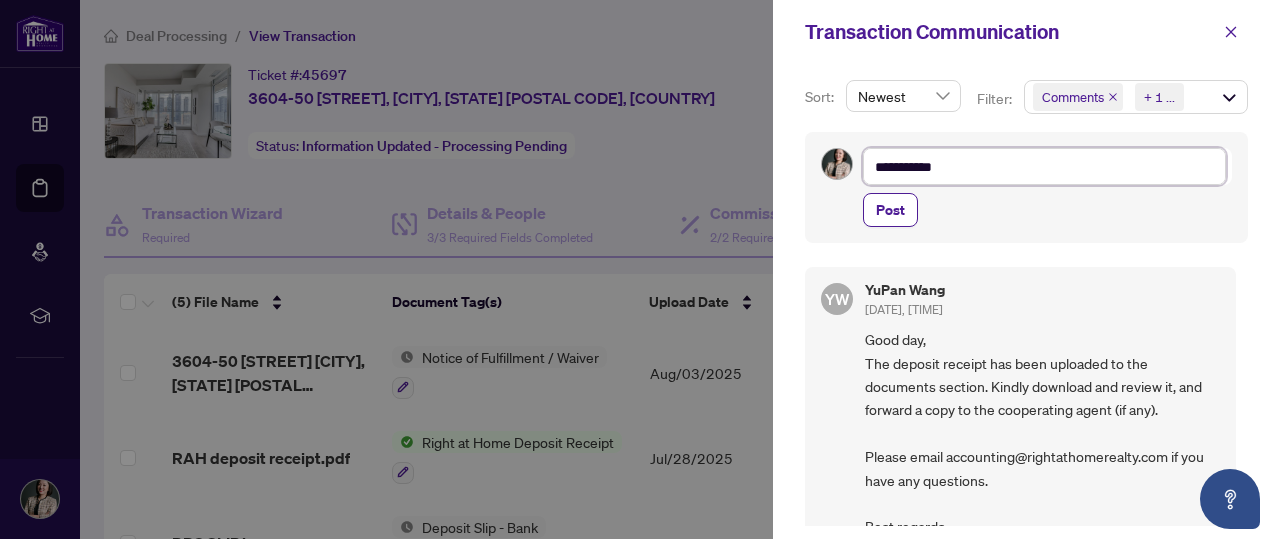 type on "**********" 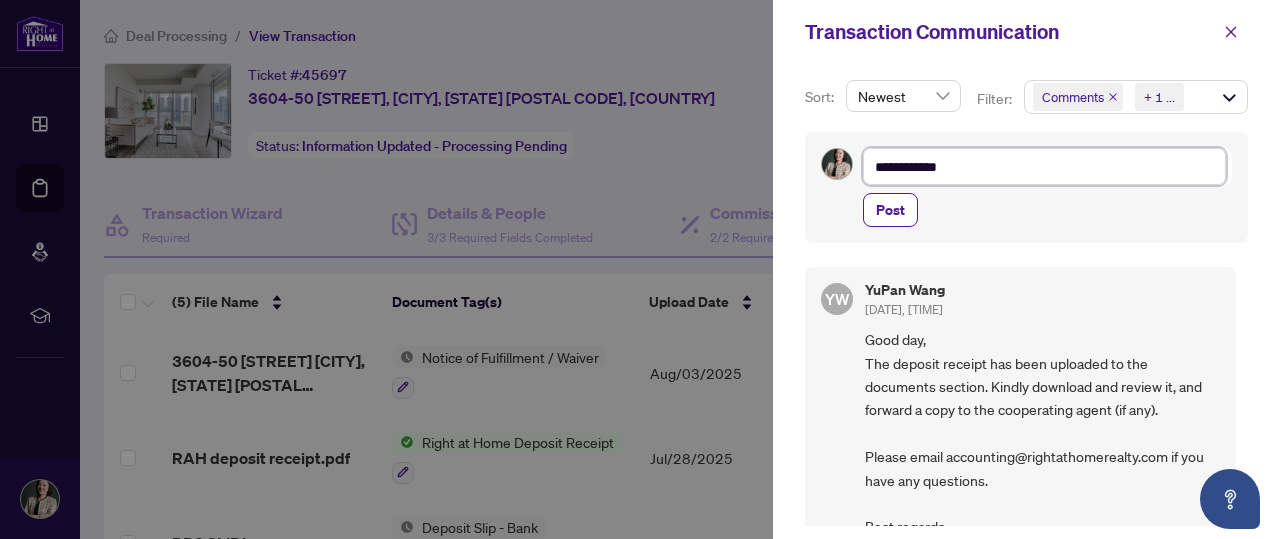 type on "**********" 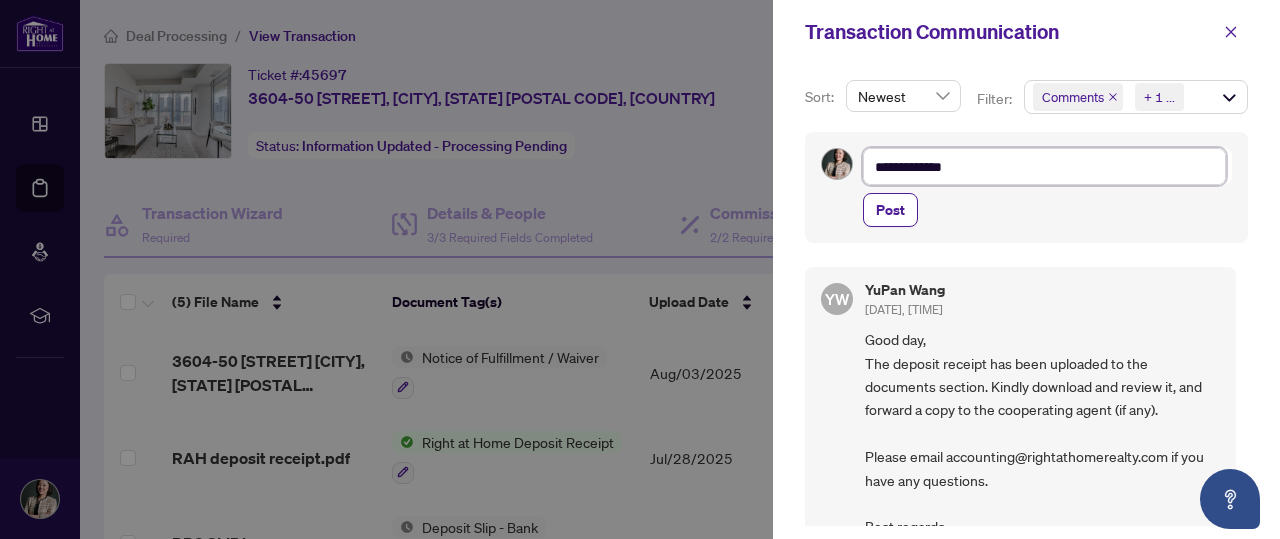 type on "**********" 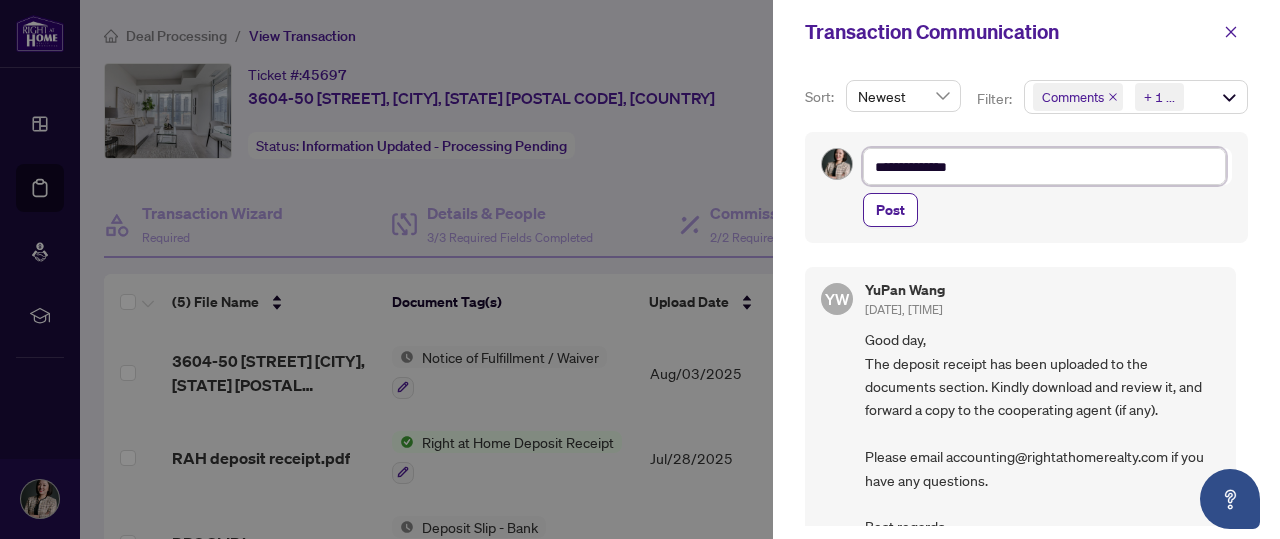 type on "**********" 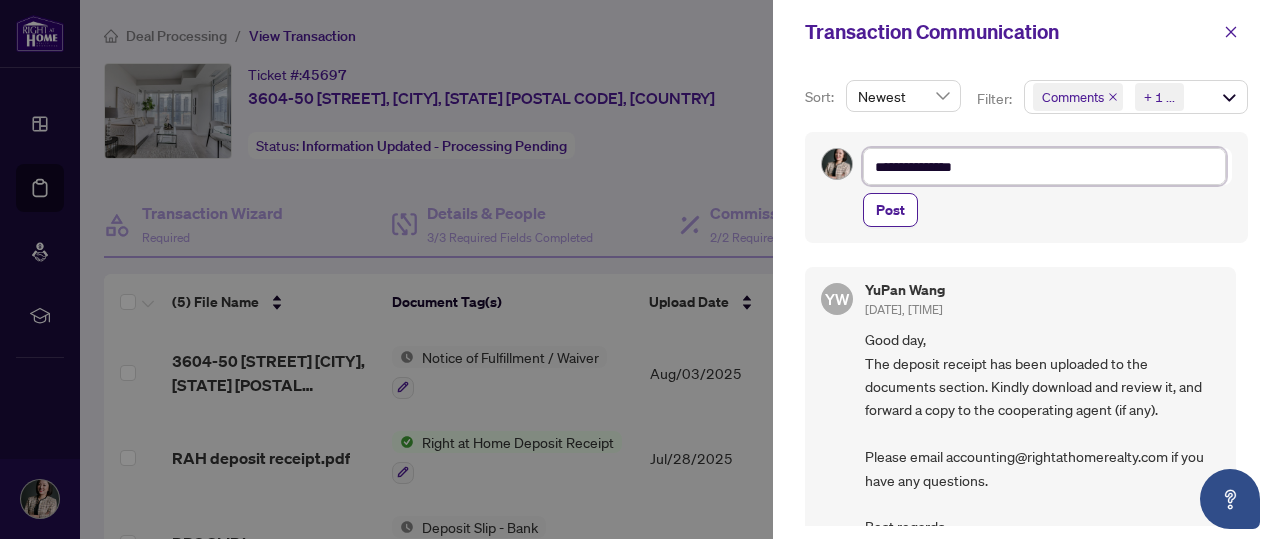 type on "**********" 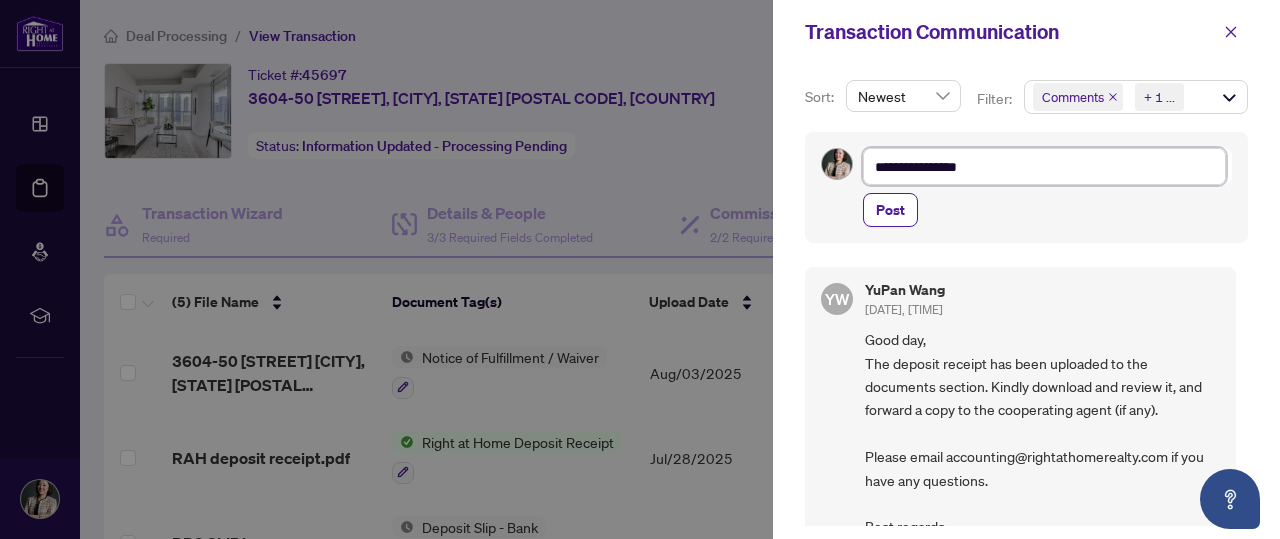 type on "**********" 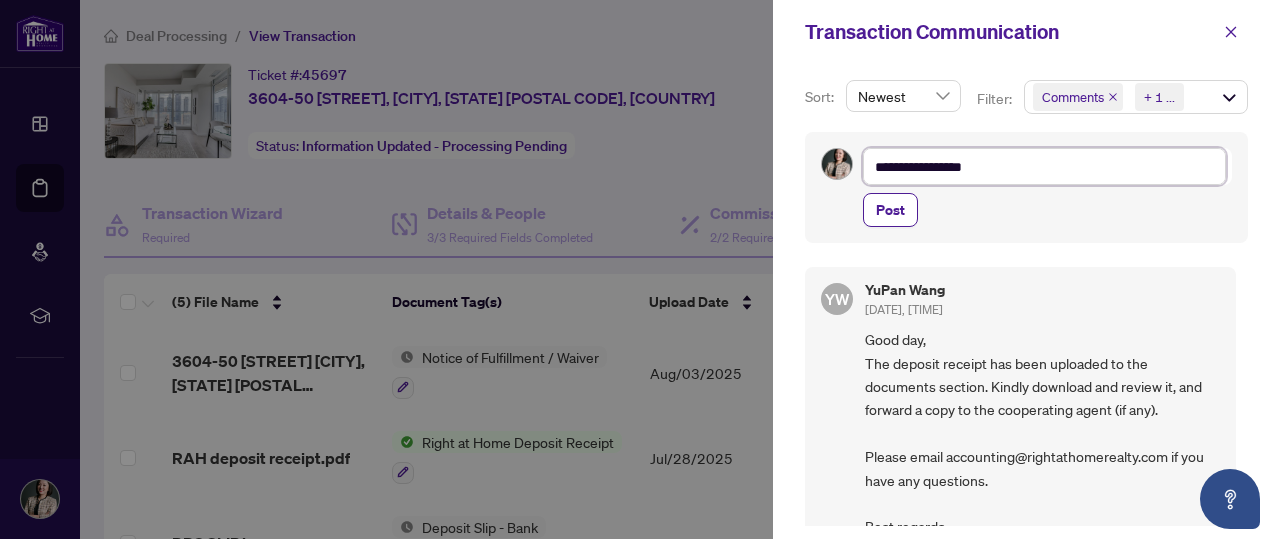 type on "**********" 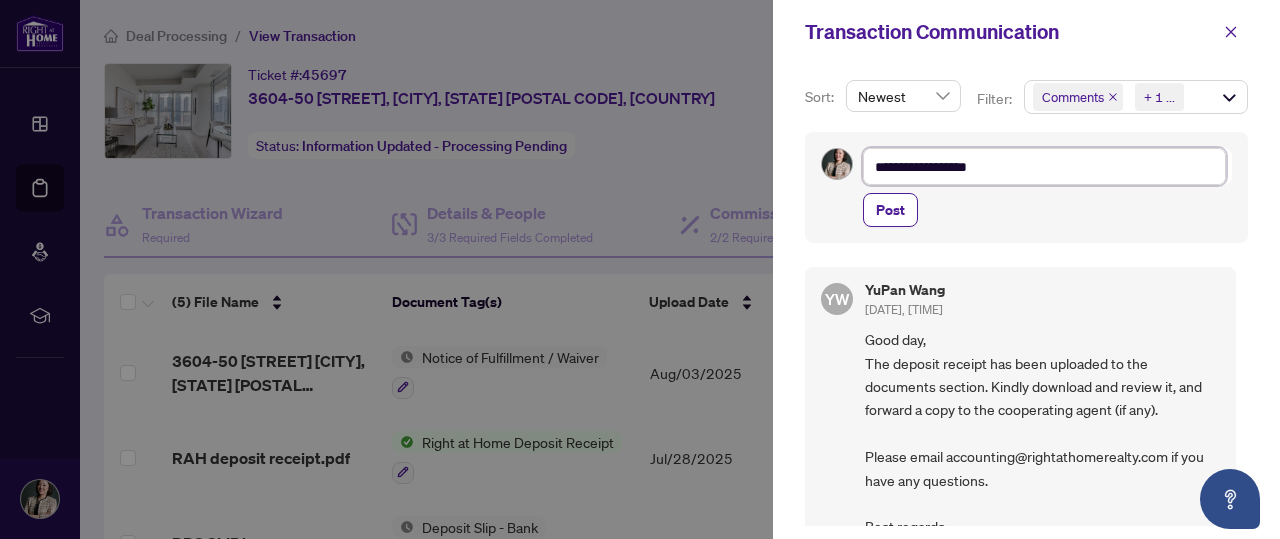 type on "**********" 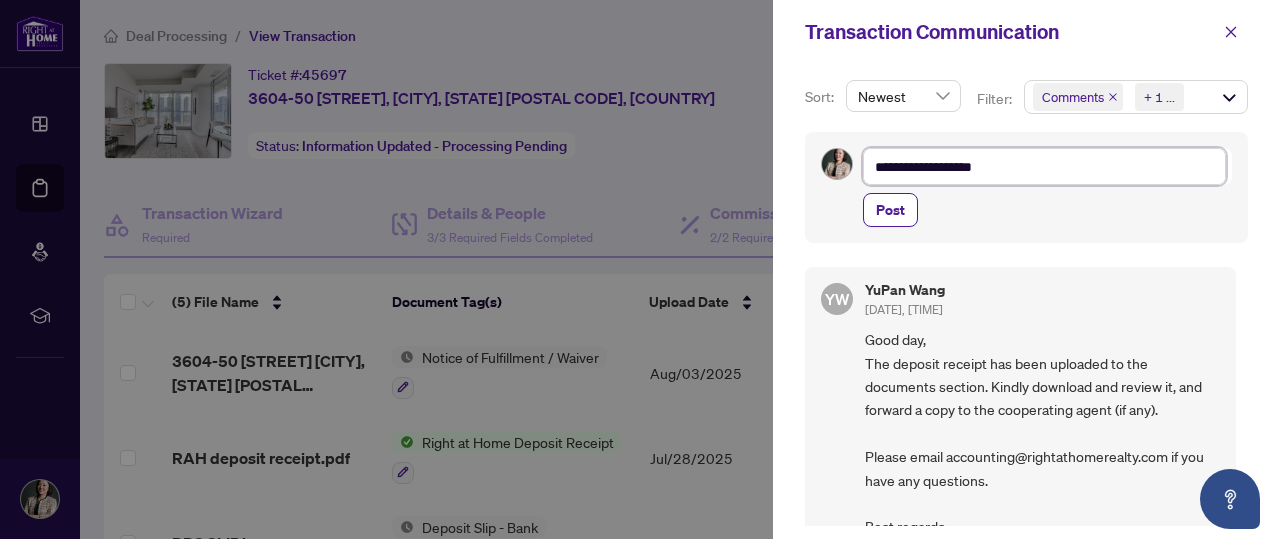 type on "**********" 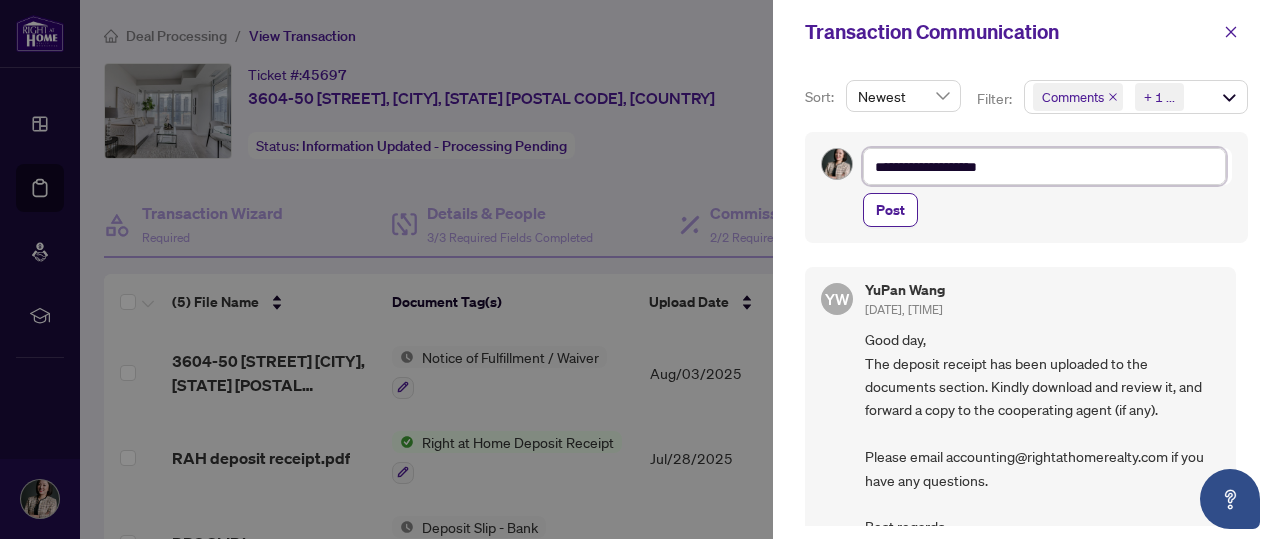 type on "**********" 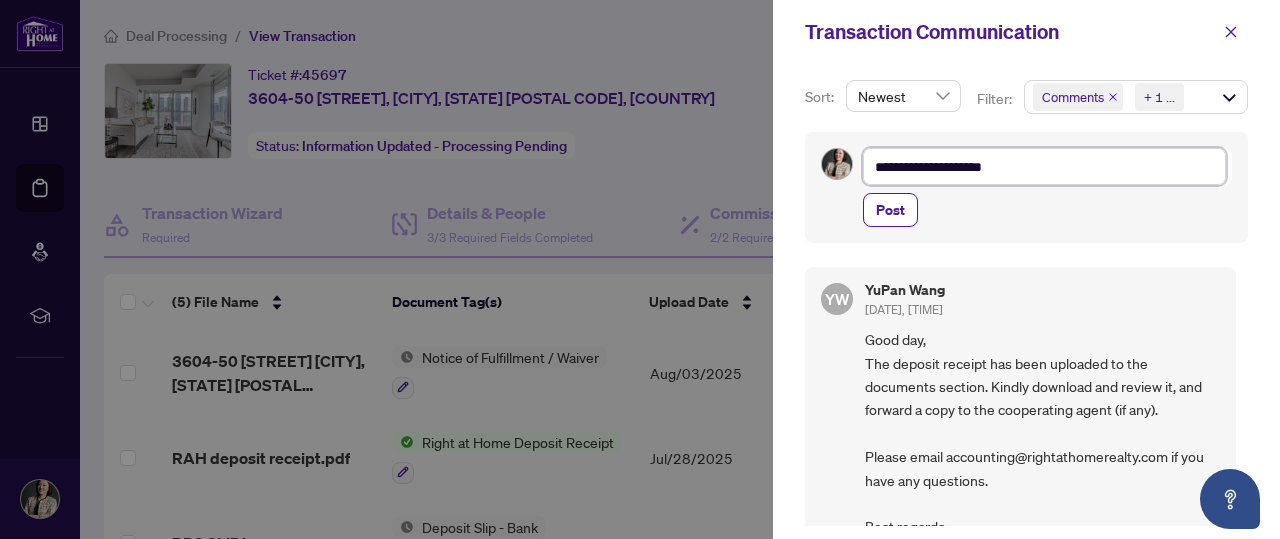 type on "**********" 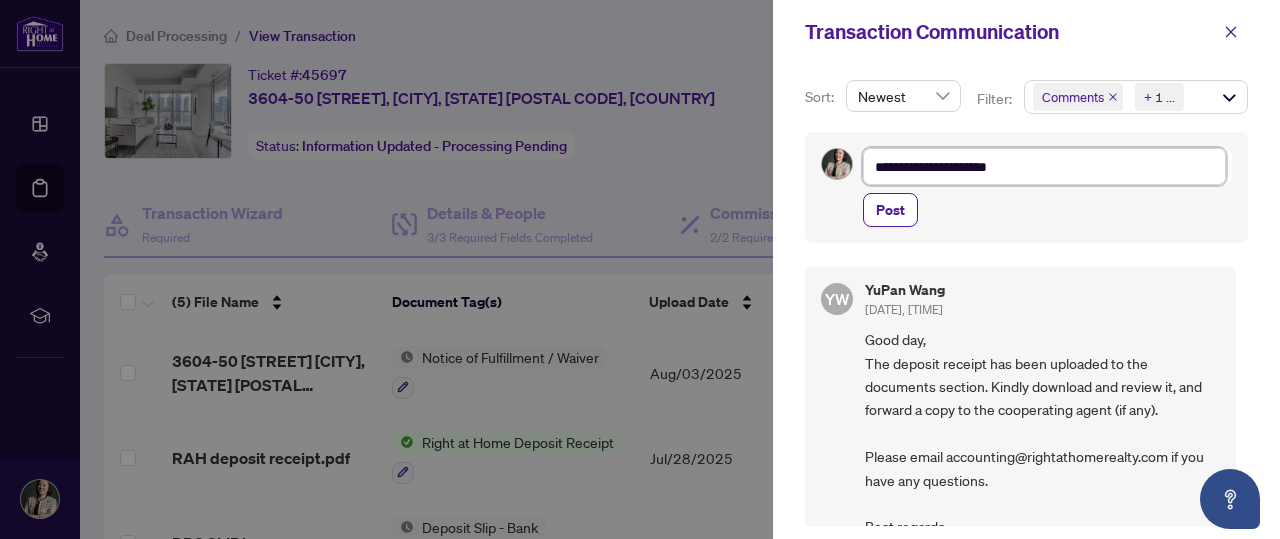 type on "**********" 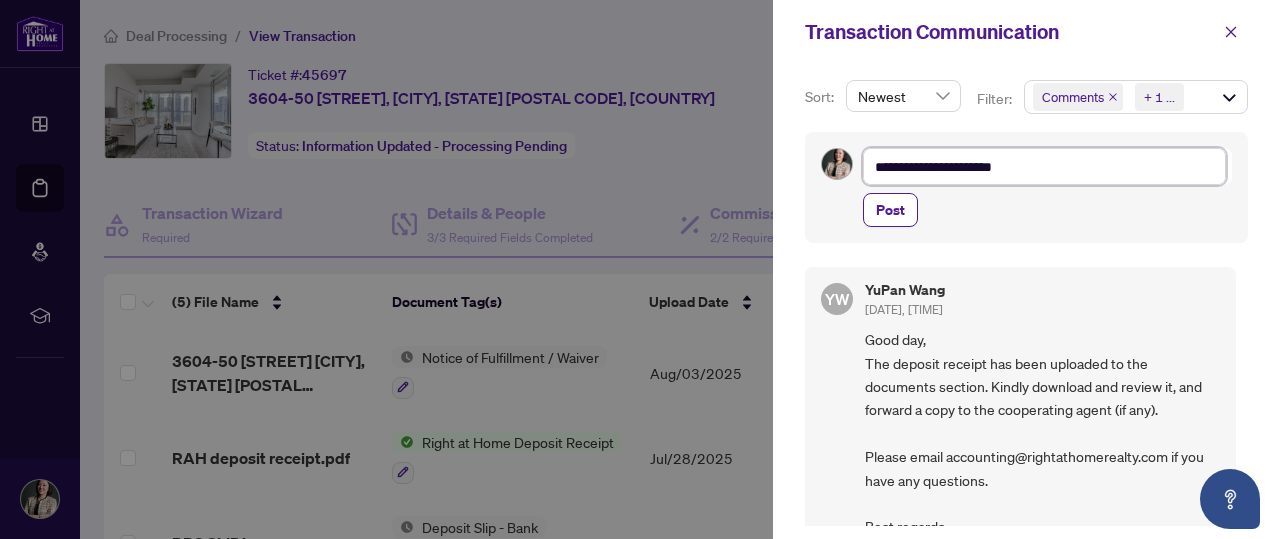 type on "**********" 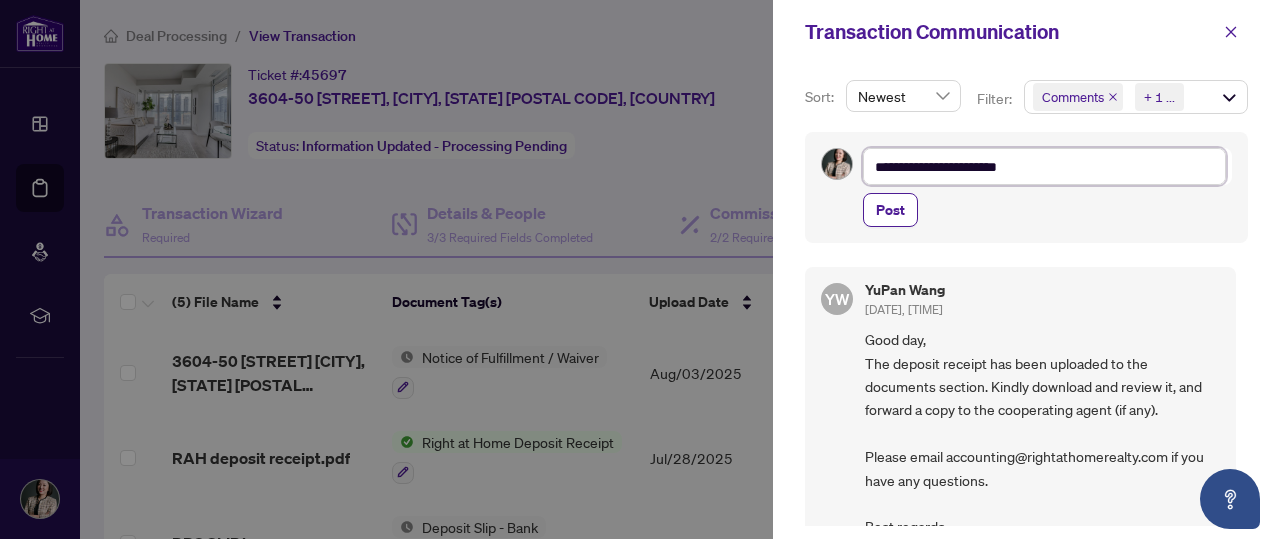 type on "**********" 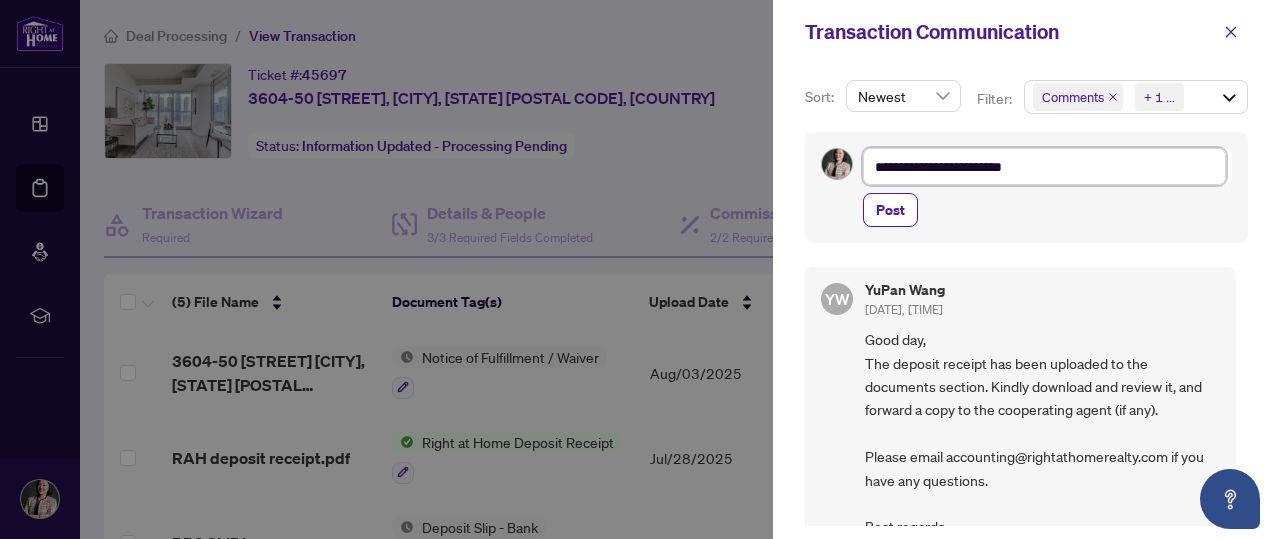 type on "**********" 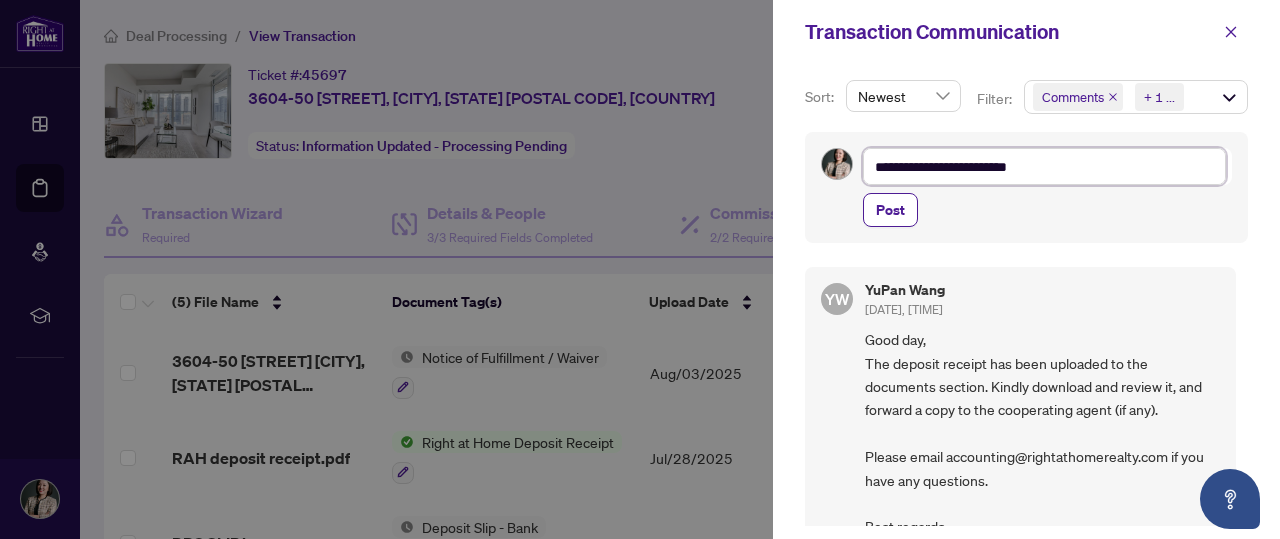 type on "**********" 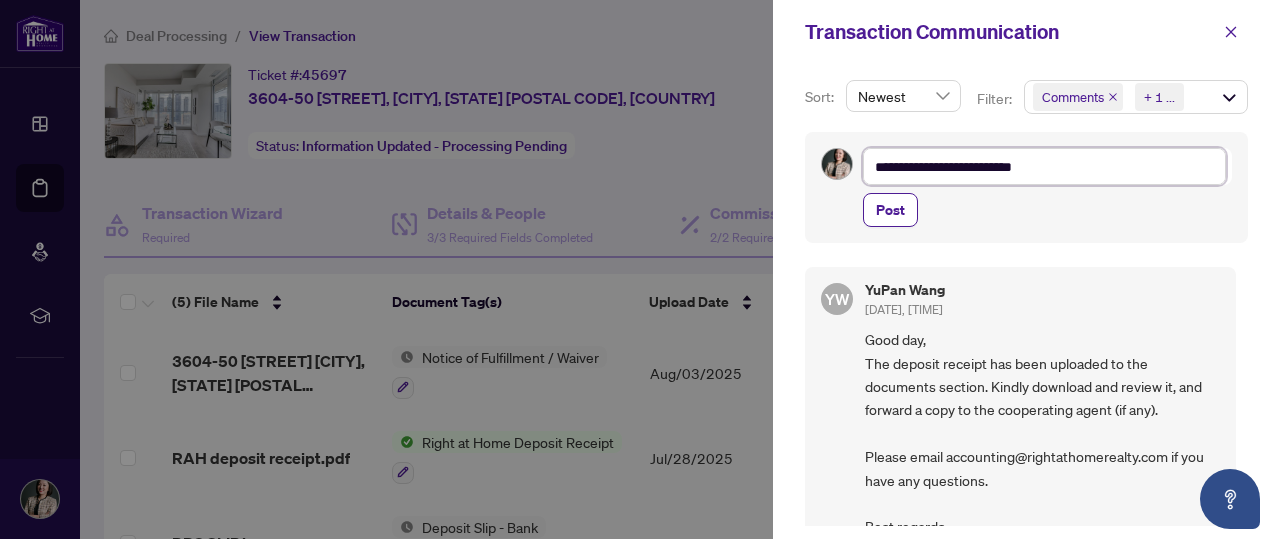 type on "**********" 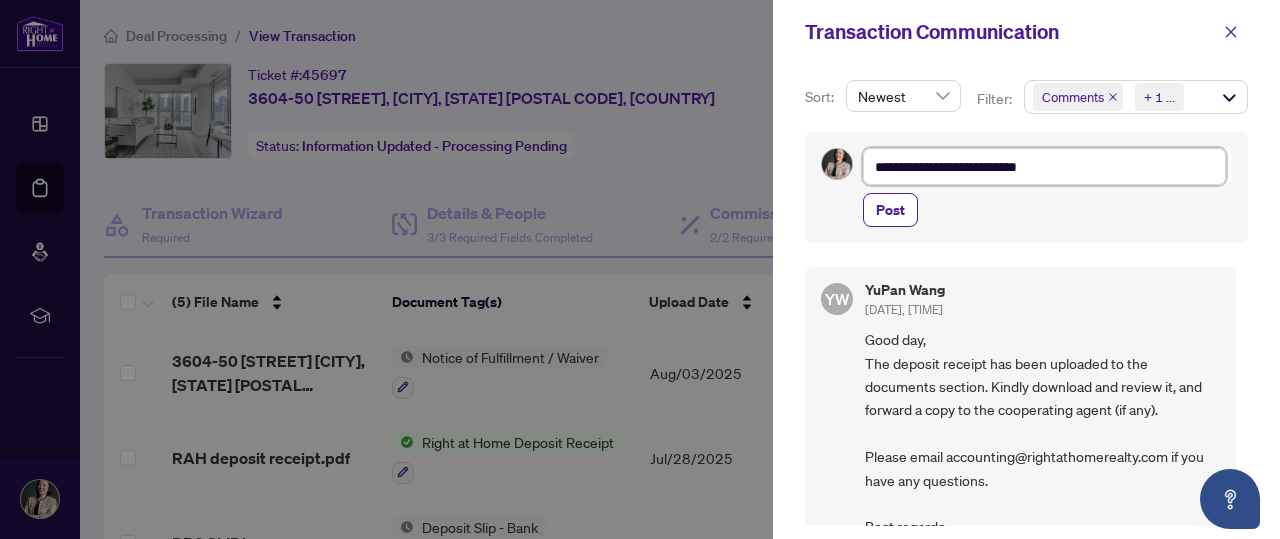 type on "**********" 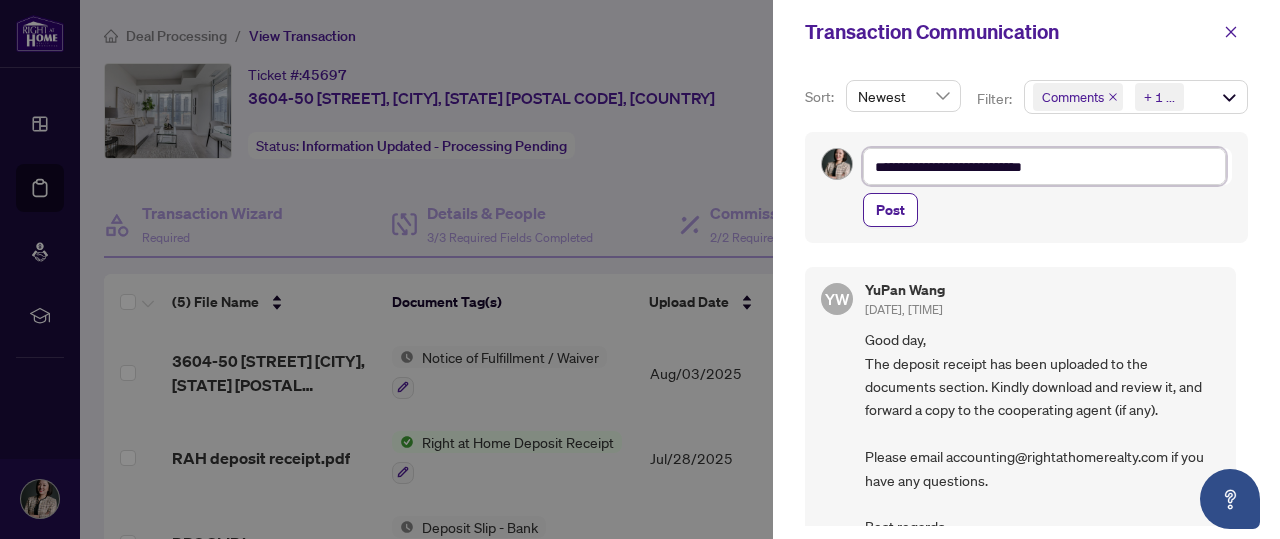 type on "**********" 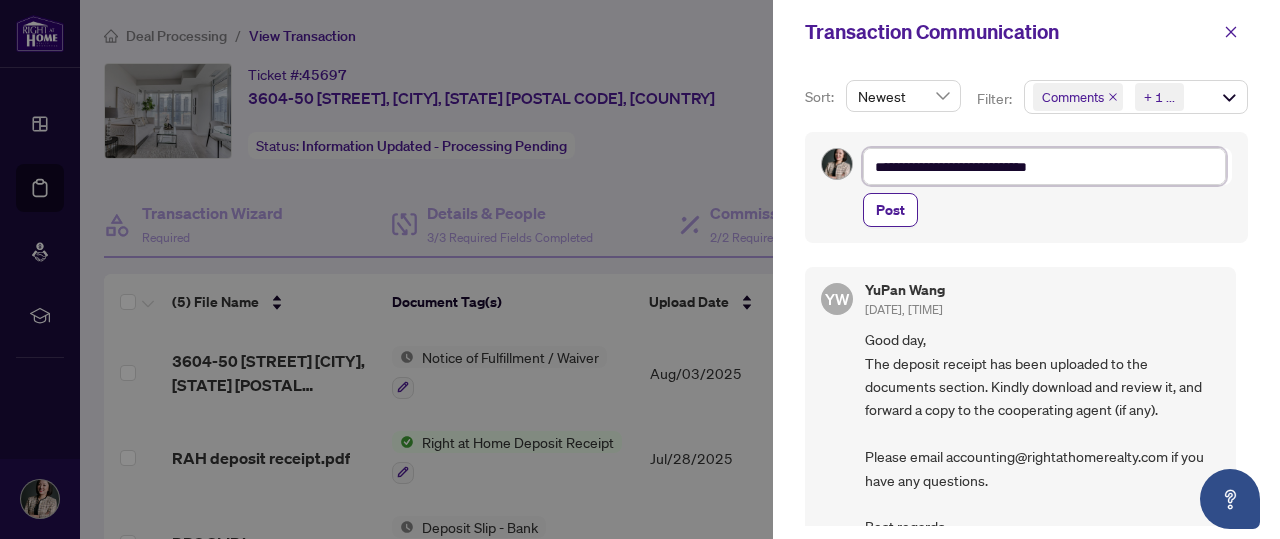 type on "**********" 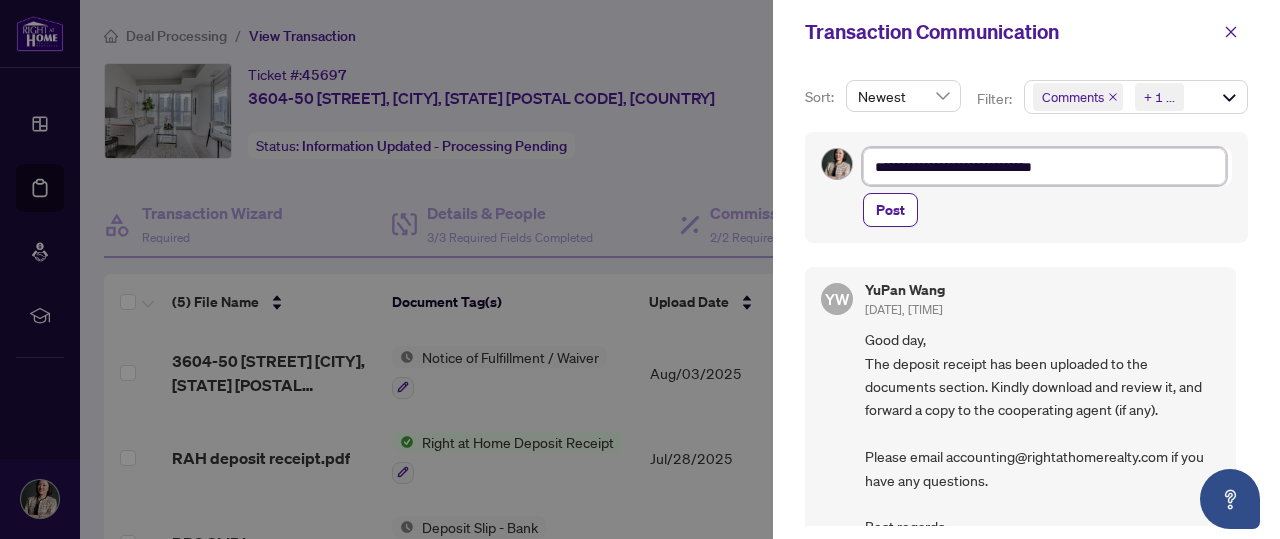 type on "**********" 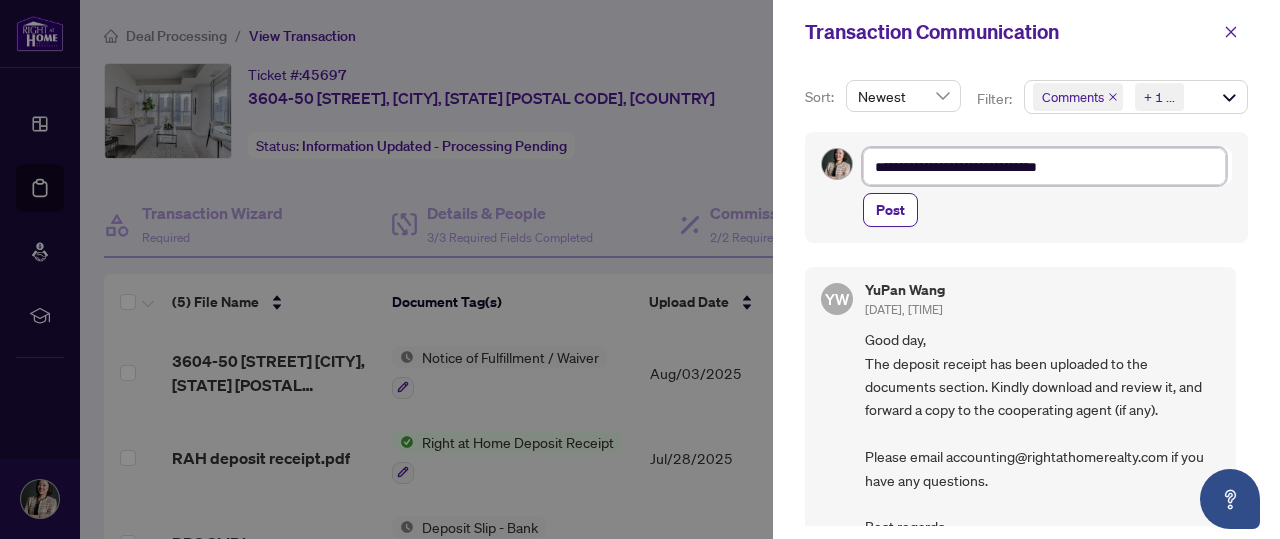 type on "**********" 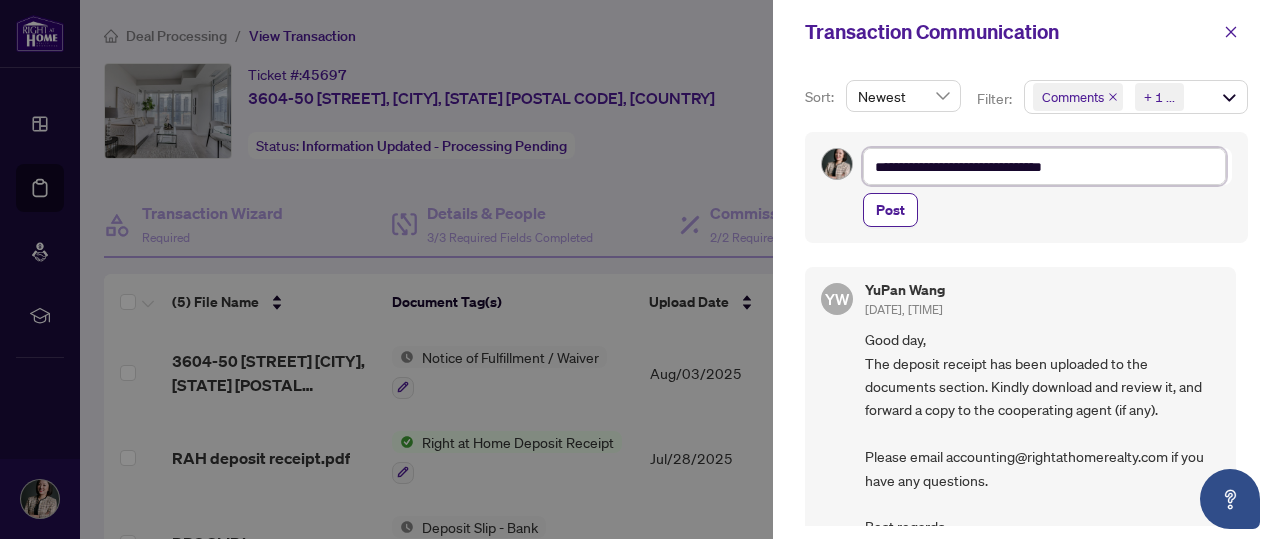 type on "**********" 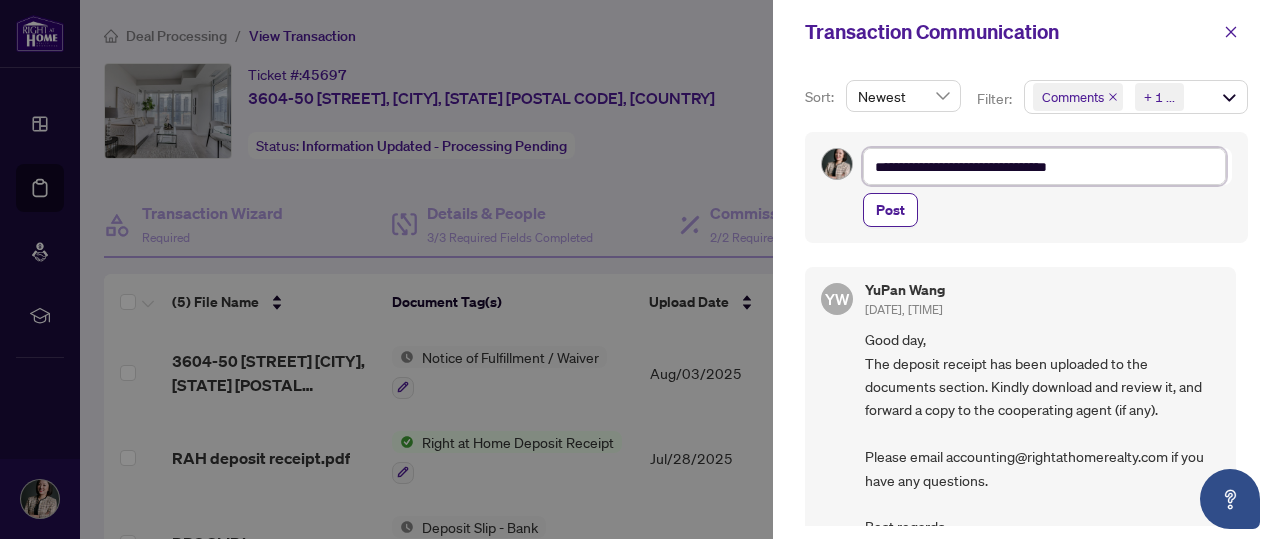 type on "**********" 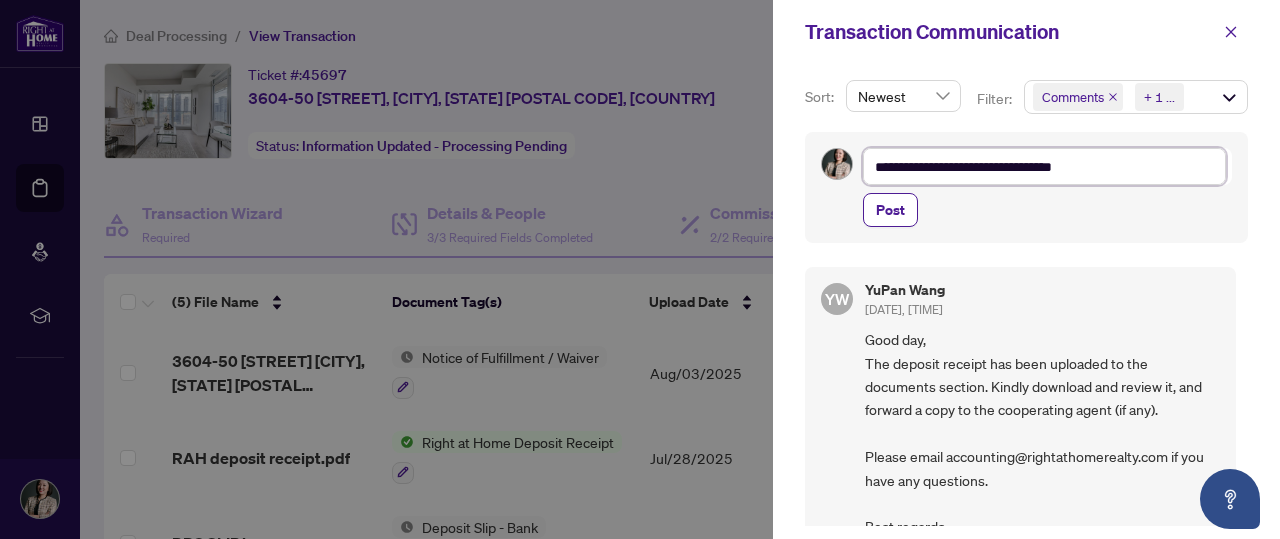 type on "**********" 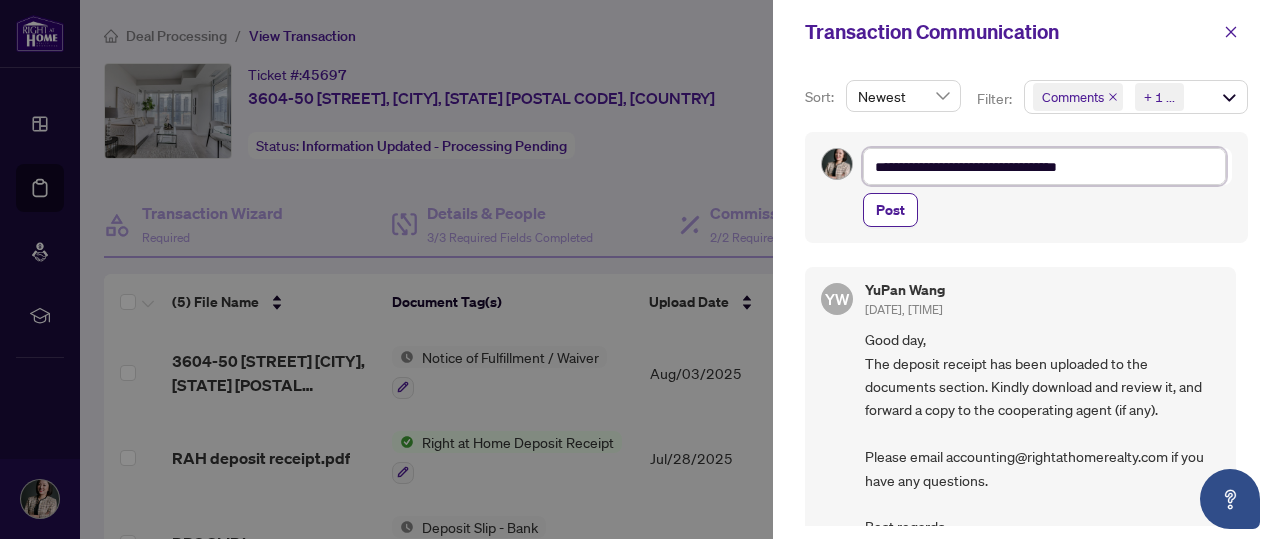 type on "**********" 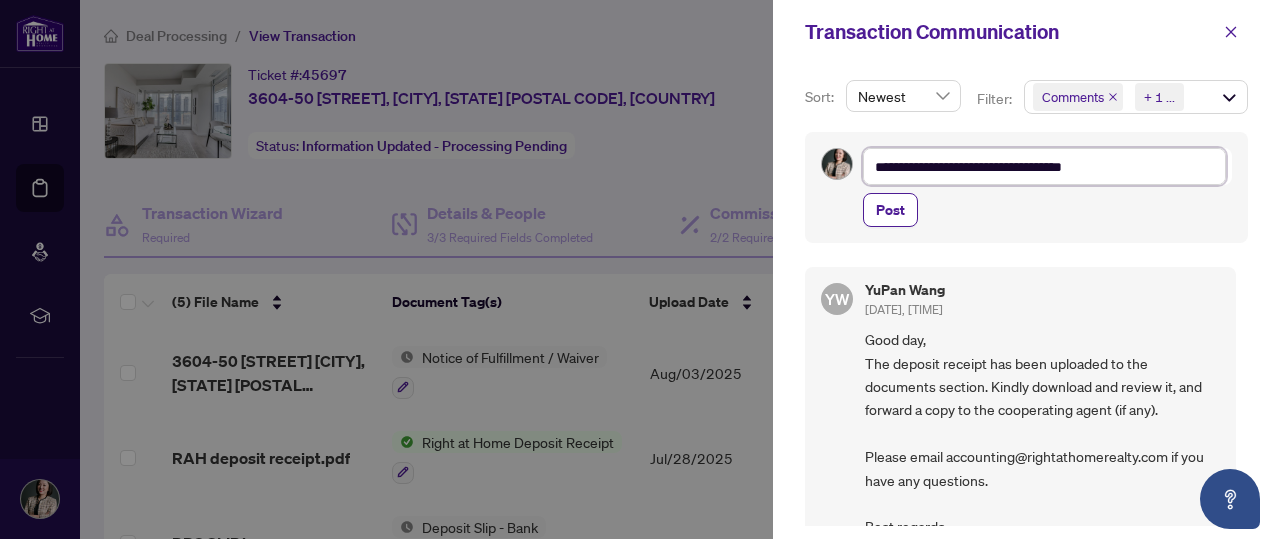 type on "**********" 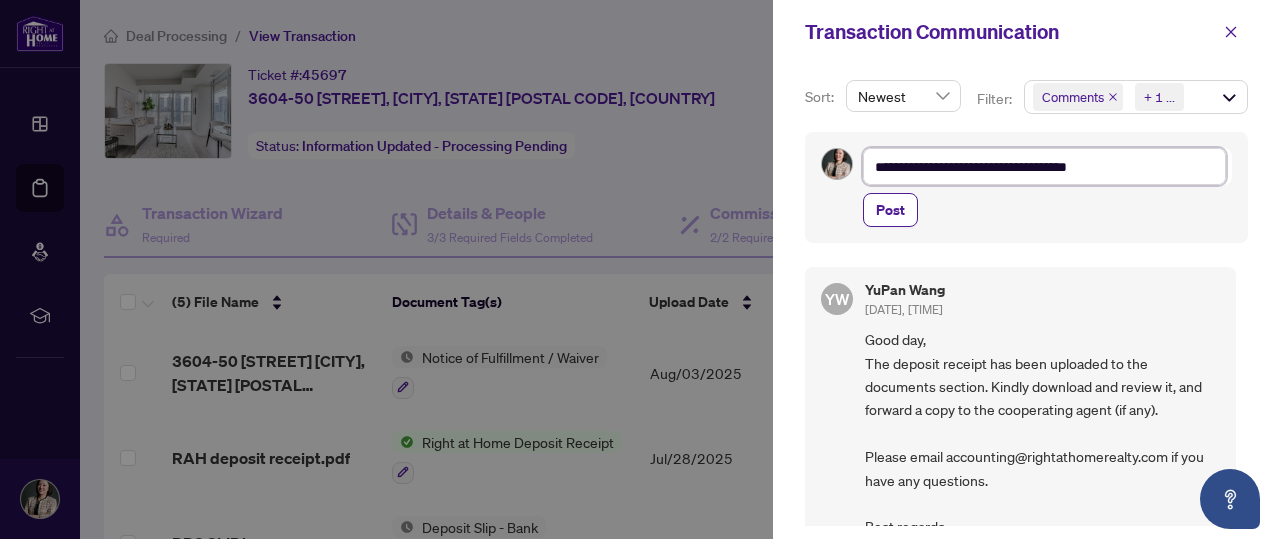 type on "**********" 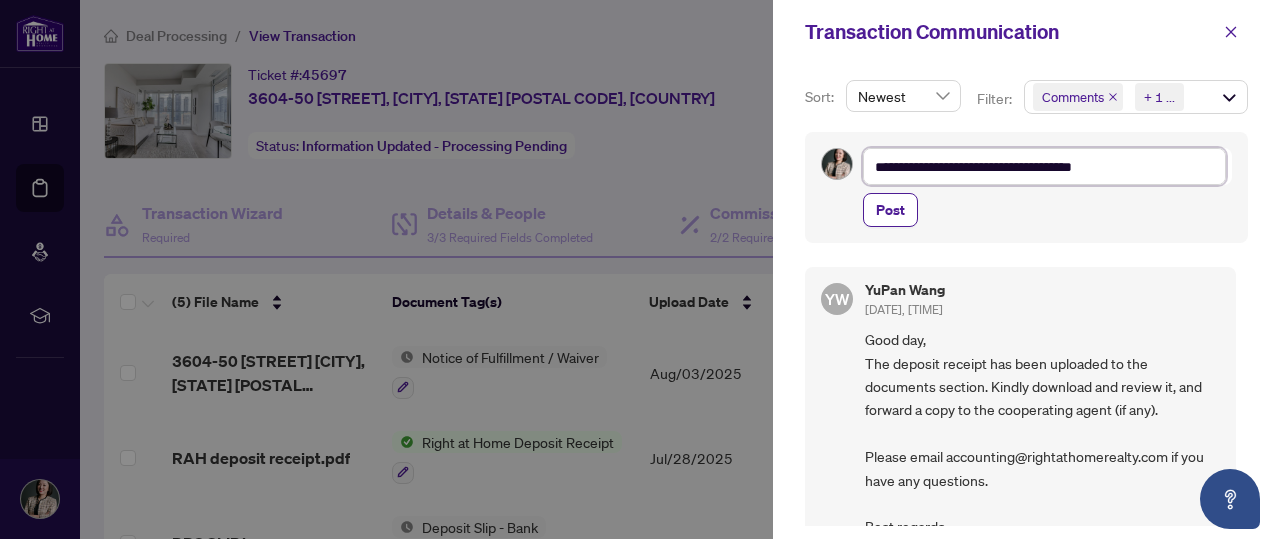 type on "**********" 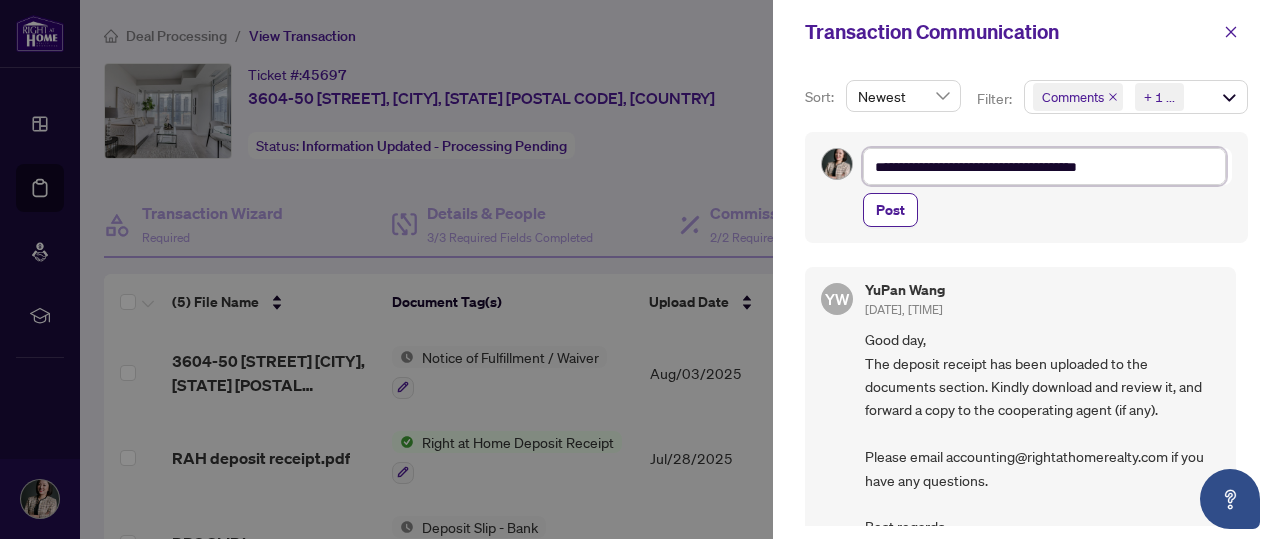 type on "**********" 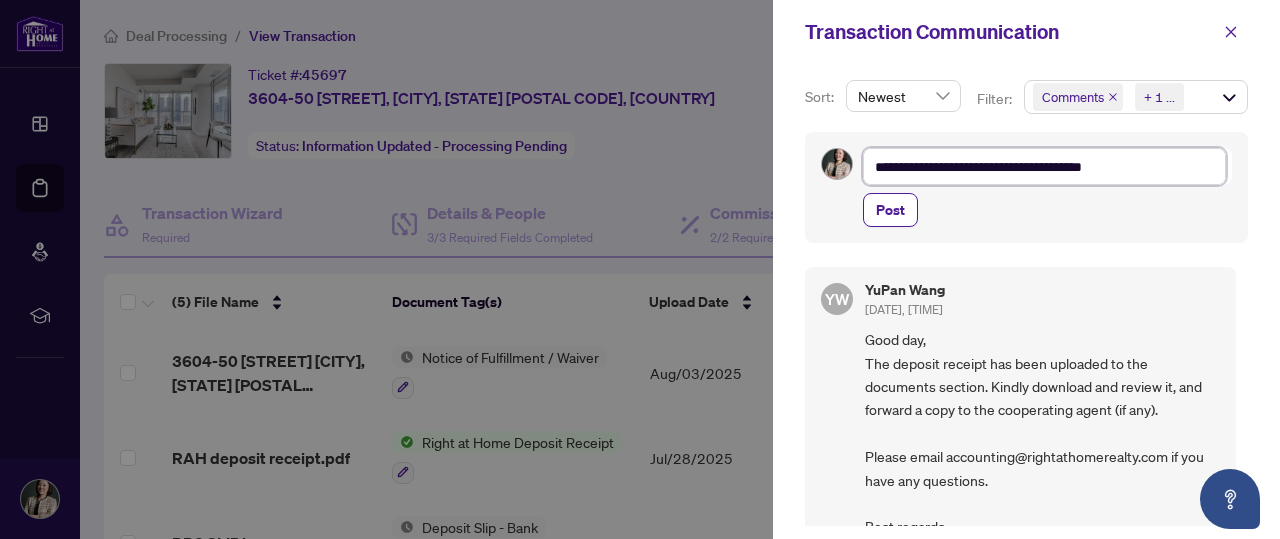 type on "**********" 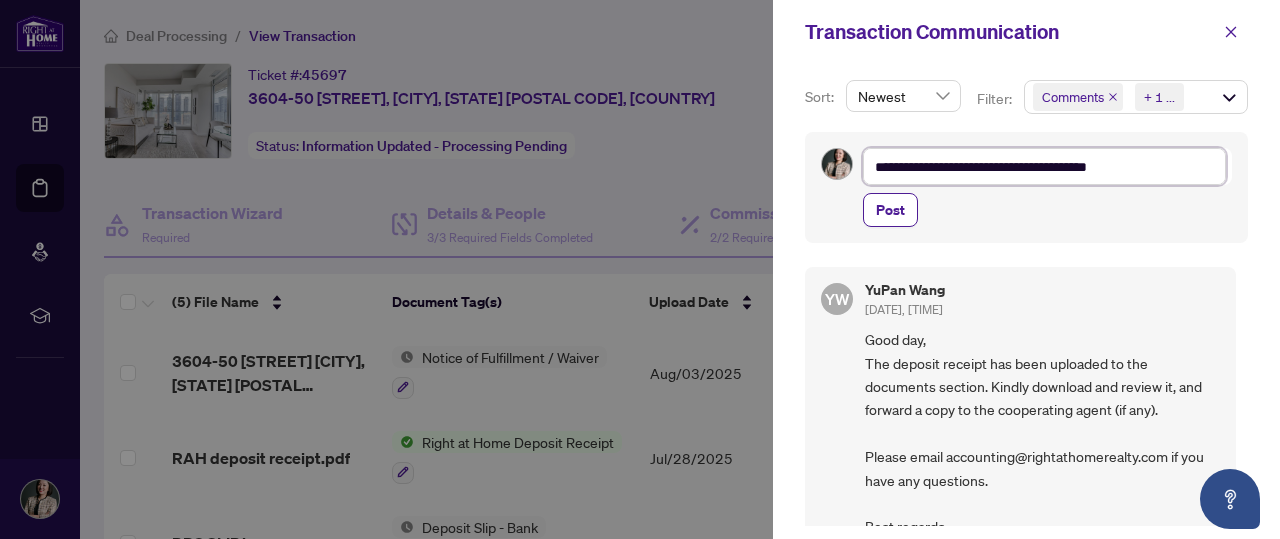 type on "**********" 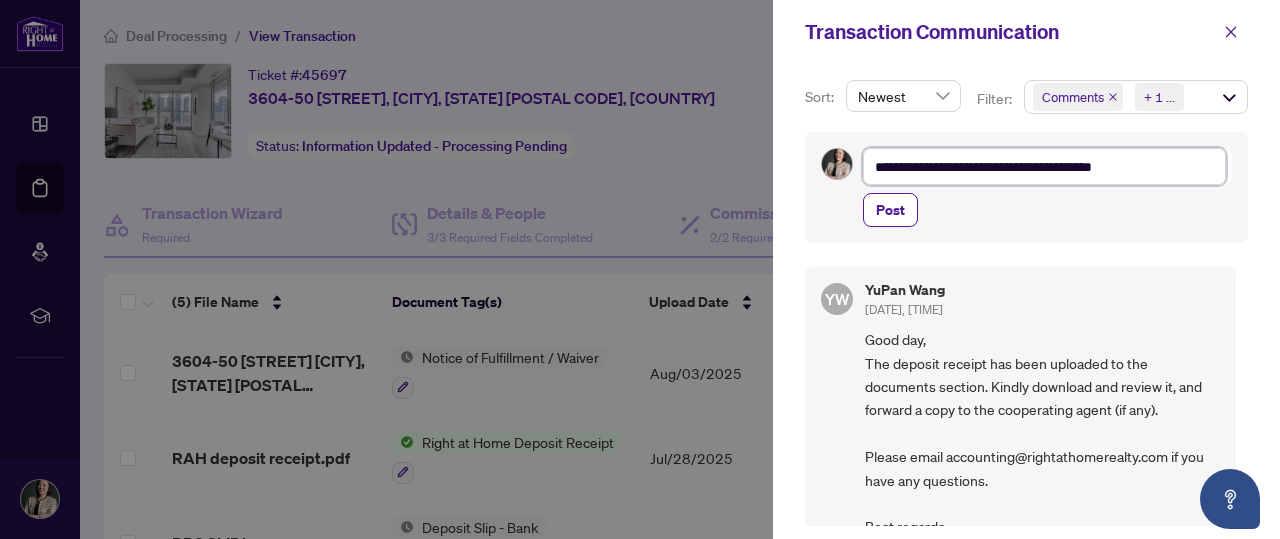 type on "**********" 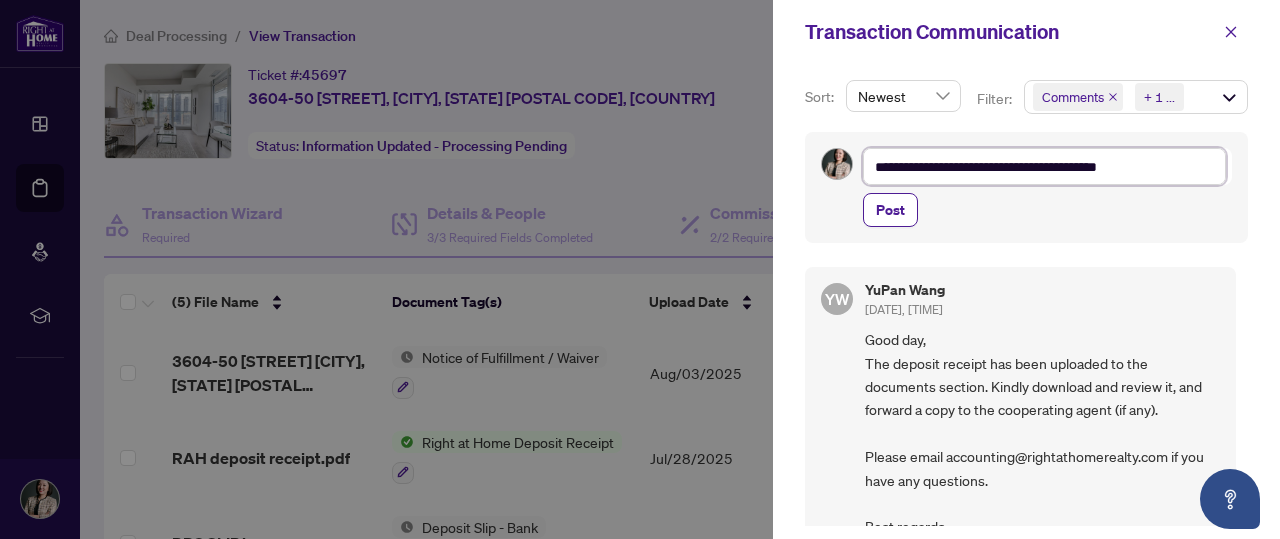 type on "**********" 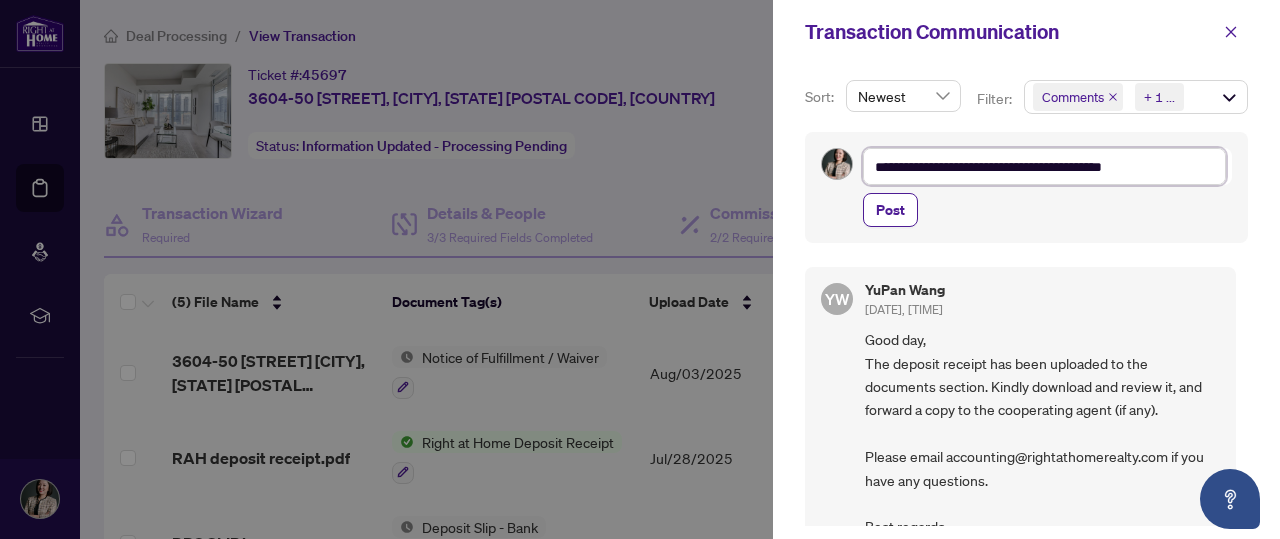 type on "**********" 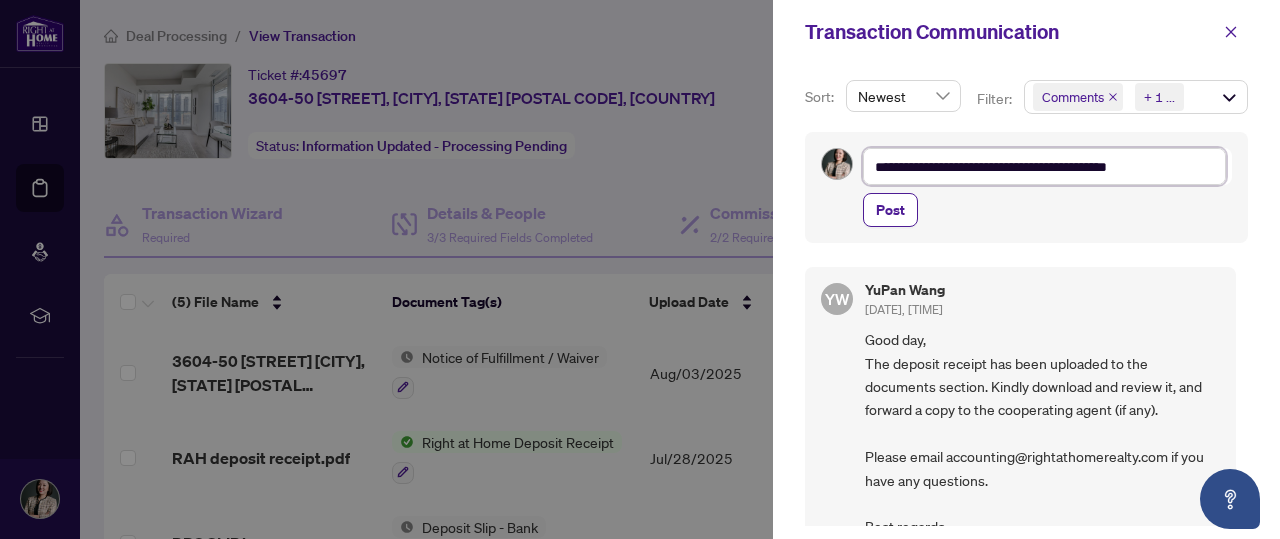 type on "**********" 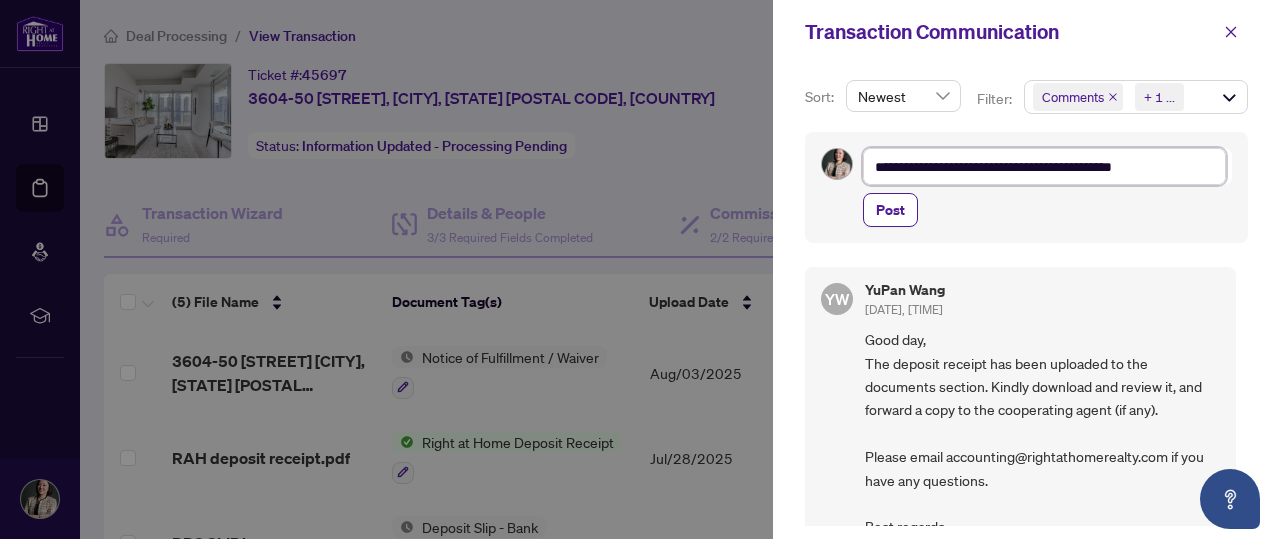 type on "**********" 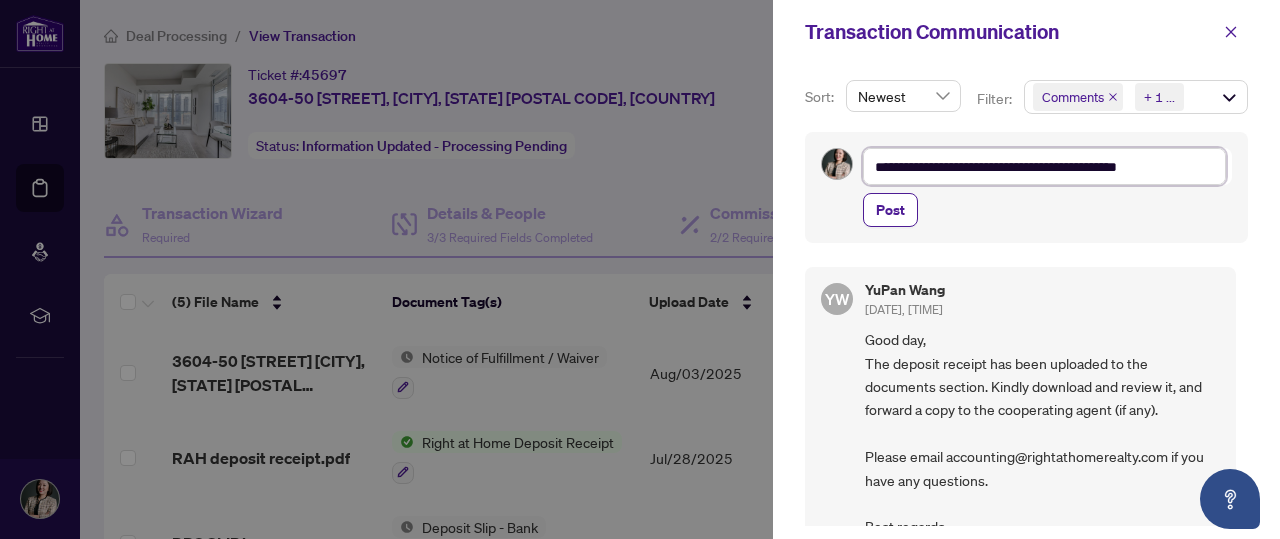 type on "**********" 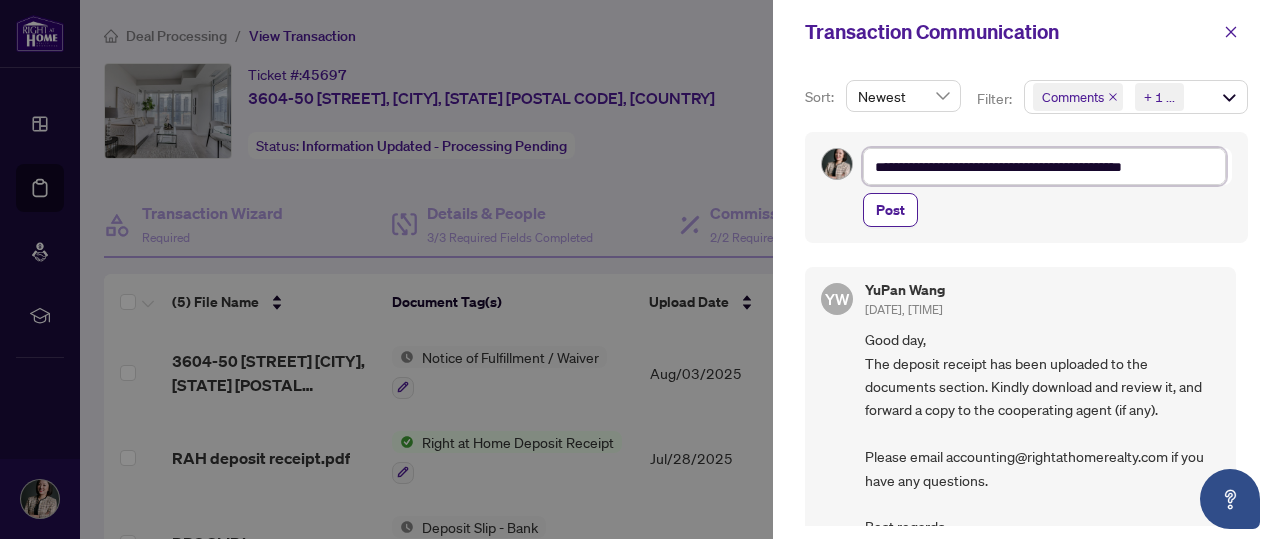 type on "**********" 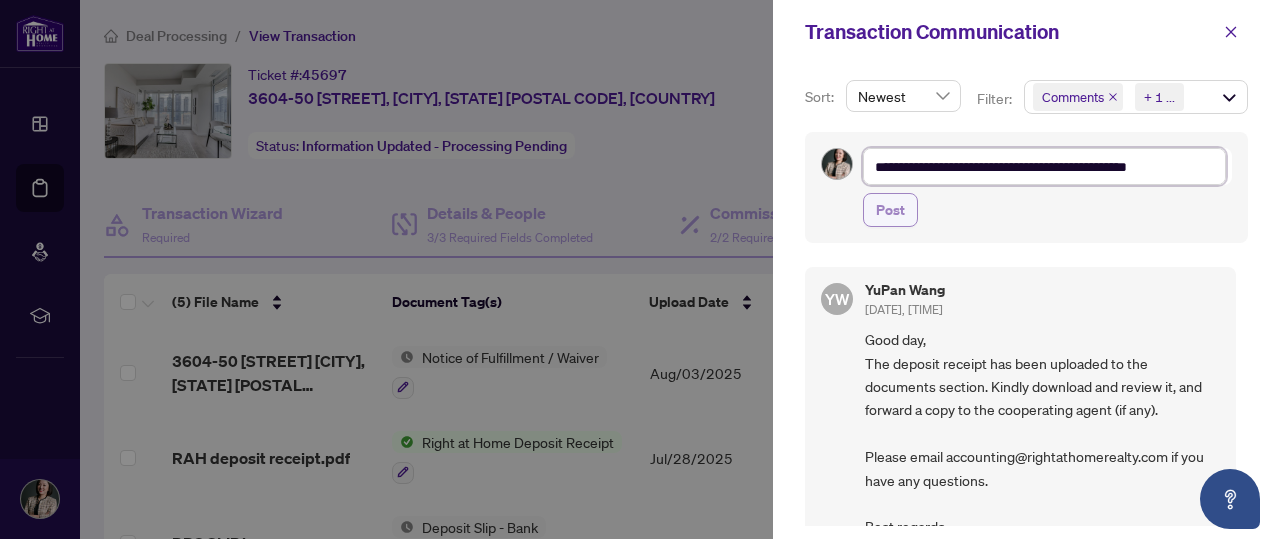 type on "**********" 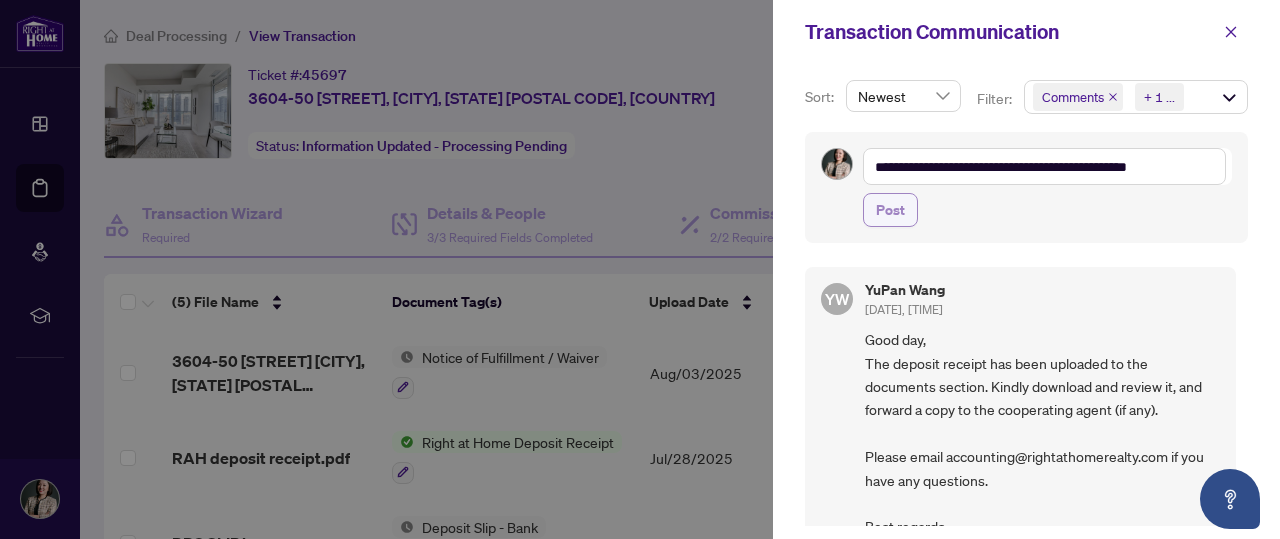 click on "Post" at bounding box center [890, 210] 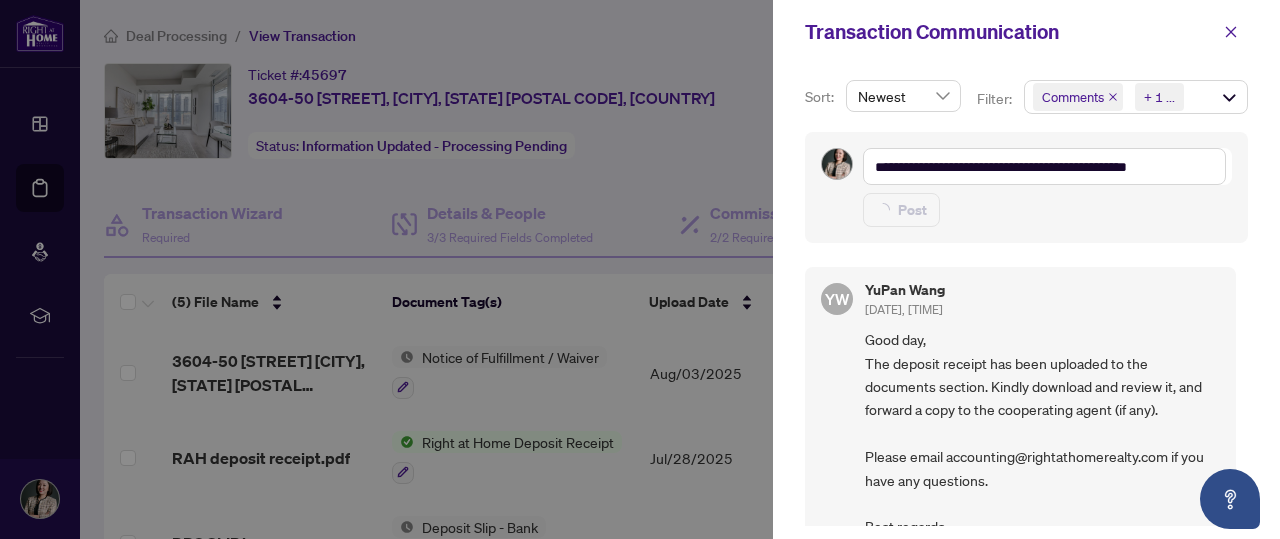 type 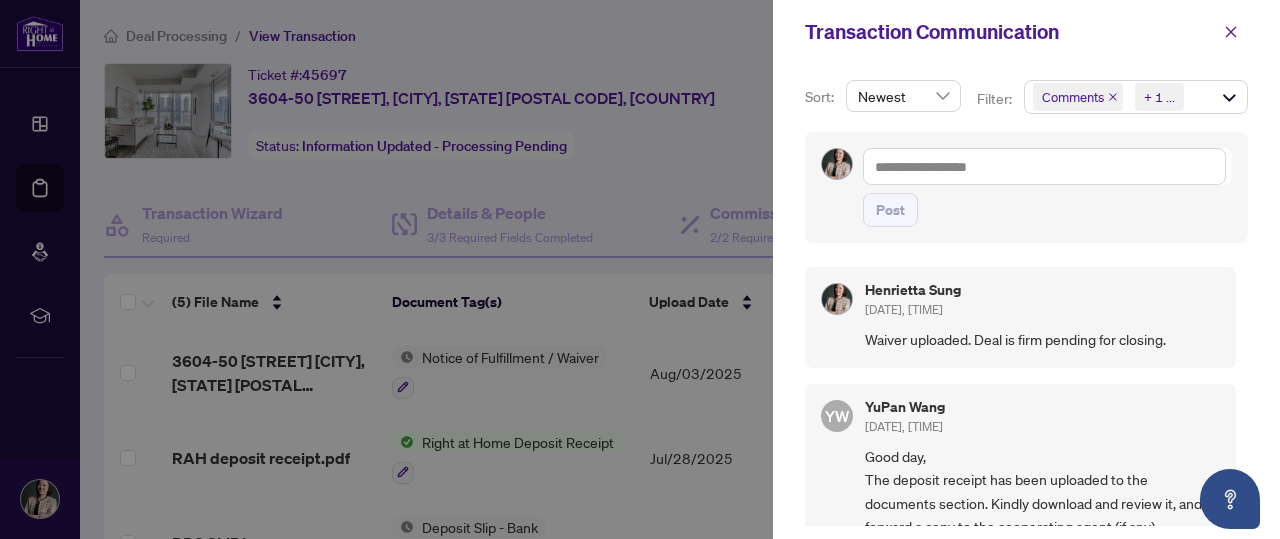 click at bounding box center [640, 269] 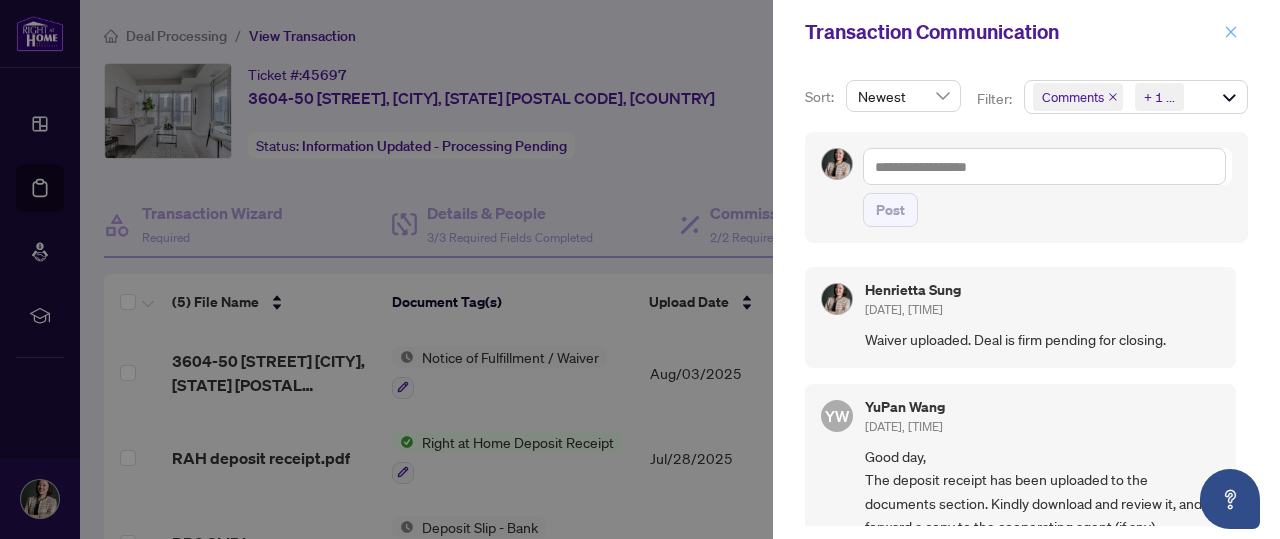 click 